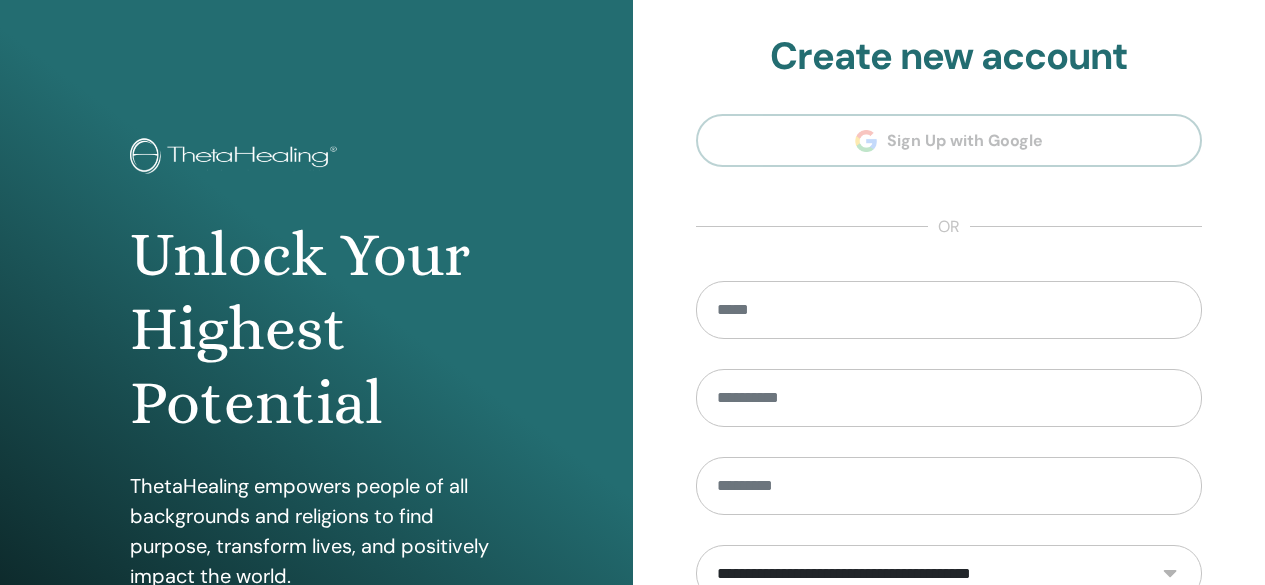scroll, scrollTop: 0, scrollLeft: 0, axis: both 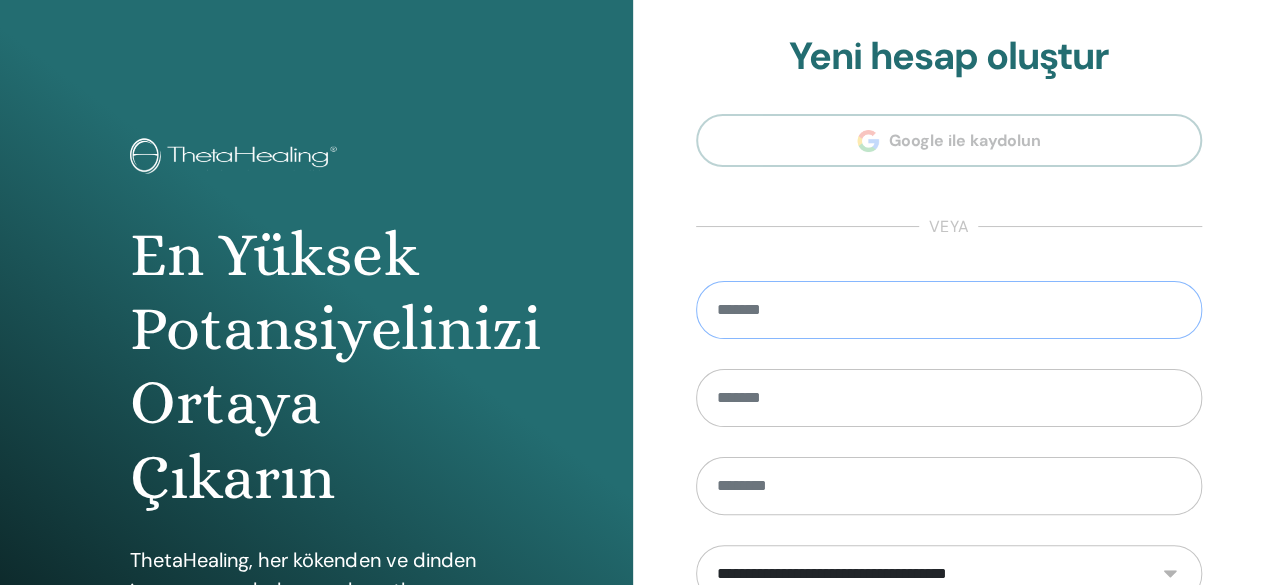 click at bounding box center (949, 310) 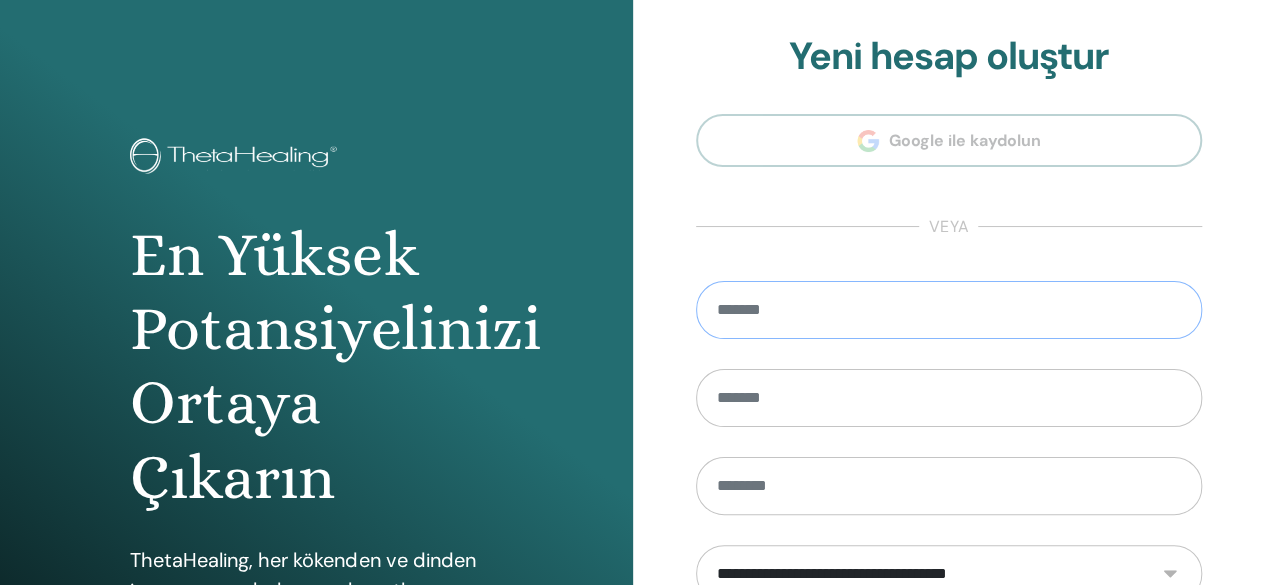 click at bounding box center (949, 310) 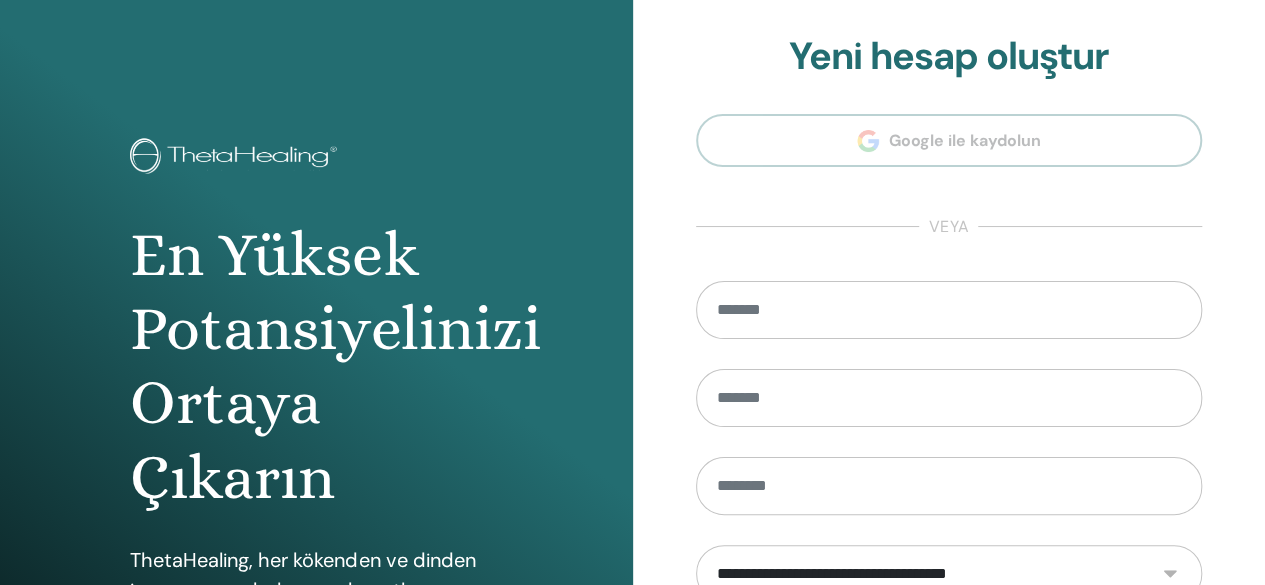 click on "**********" at bounding box center [949, 480] 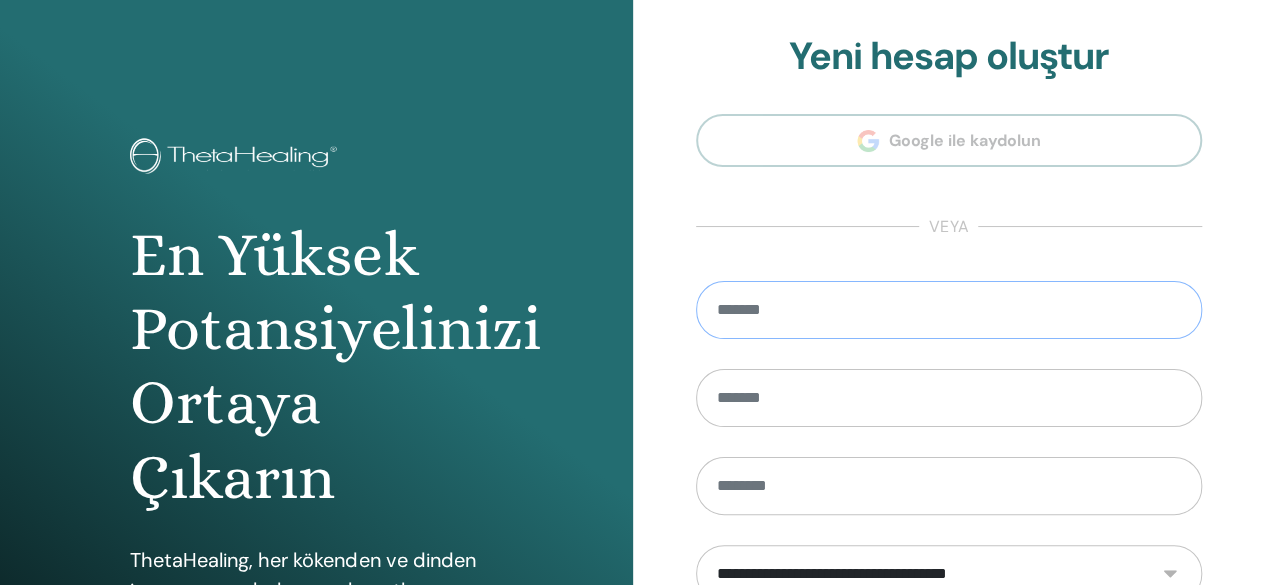 click at bounding box center [949, 310] 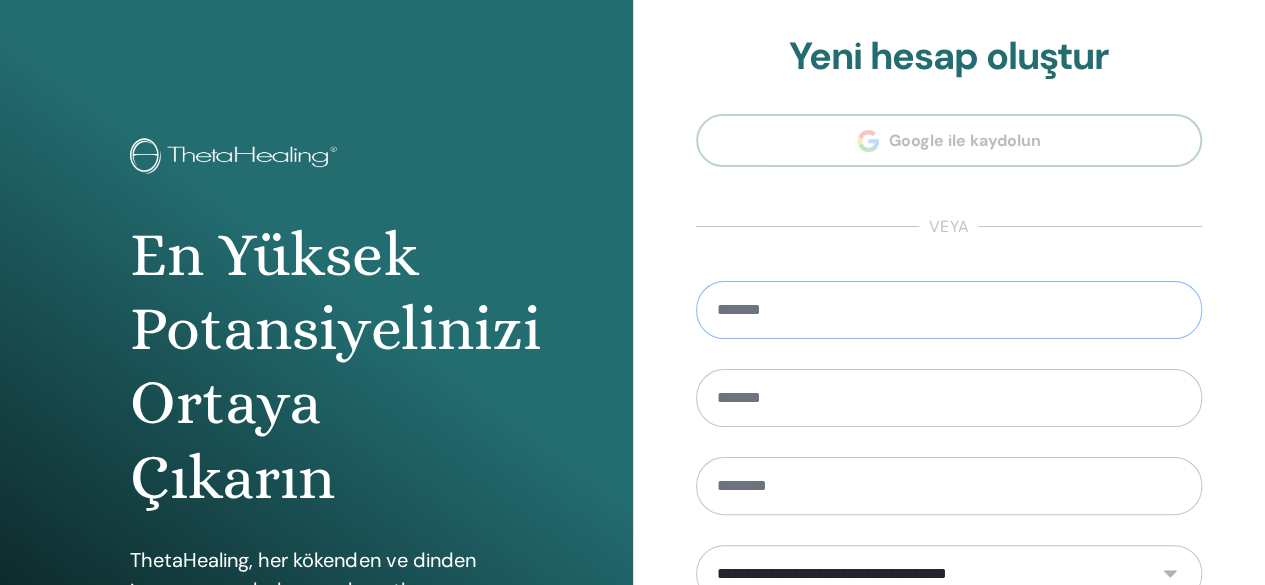 type on "**********" 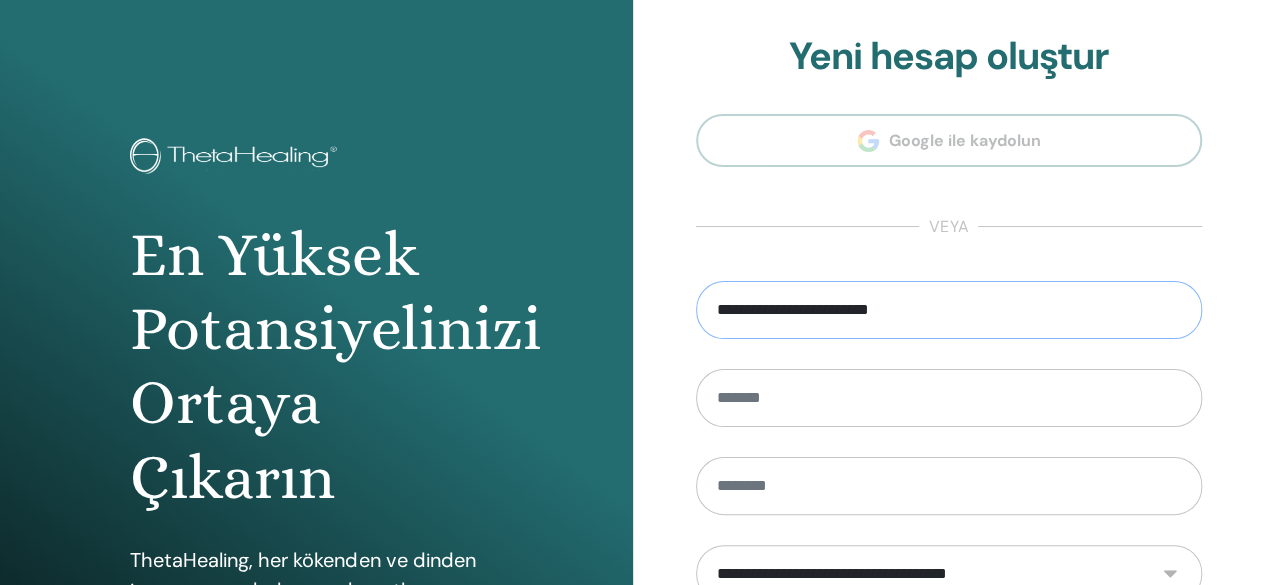 click on "**********" at bounding box center (949, 310) 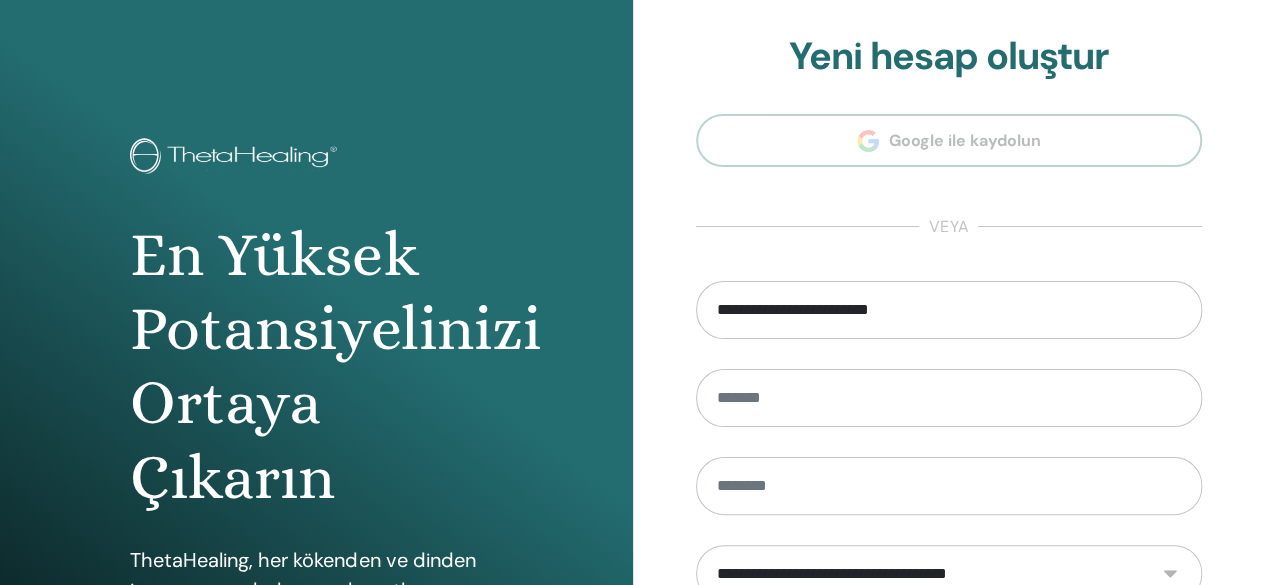 click on "**********" at bounding box center (949, 480) 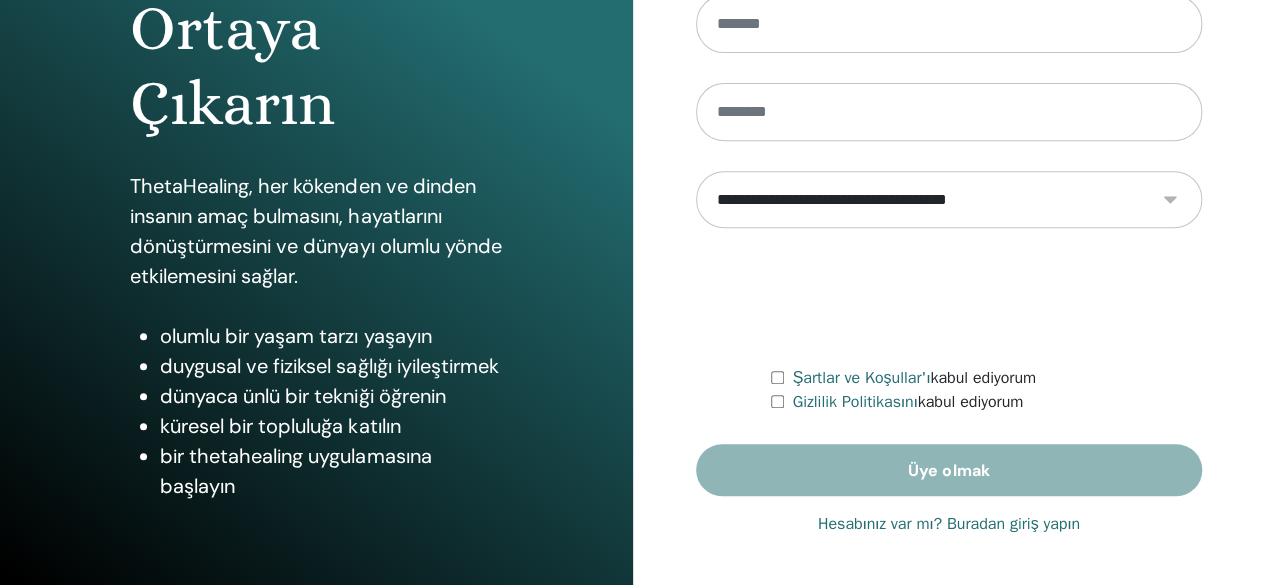scroll, scrollTop: 374, scrollLeft: 0, axis: vertical 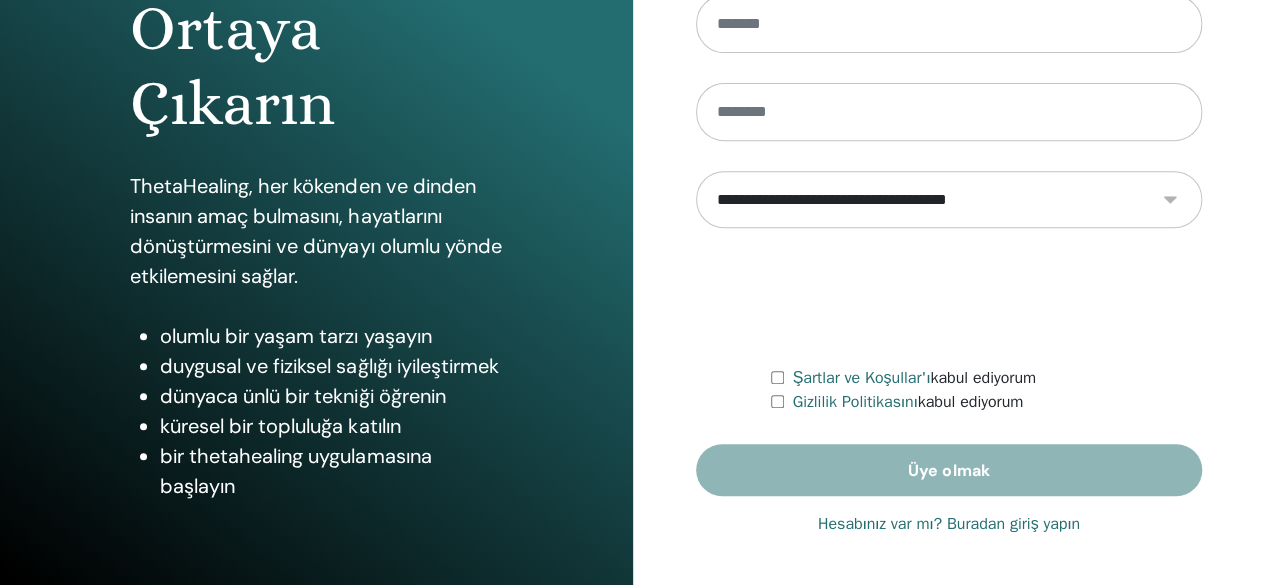 click on "Hesabınız var mı? Buradan giriş yapın" at bounding box center (949, 524) 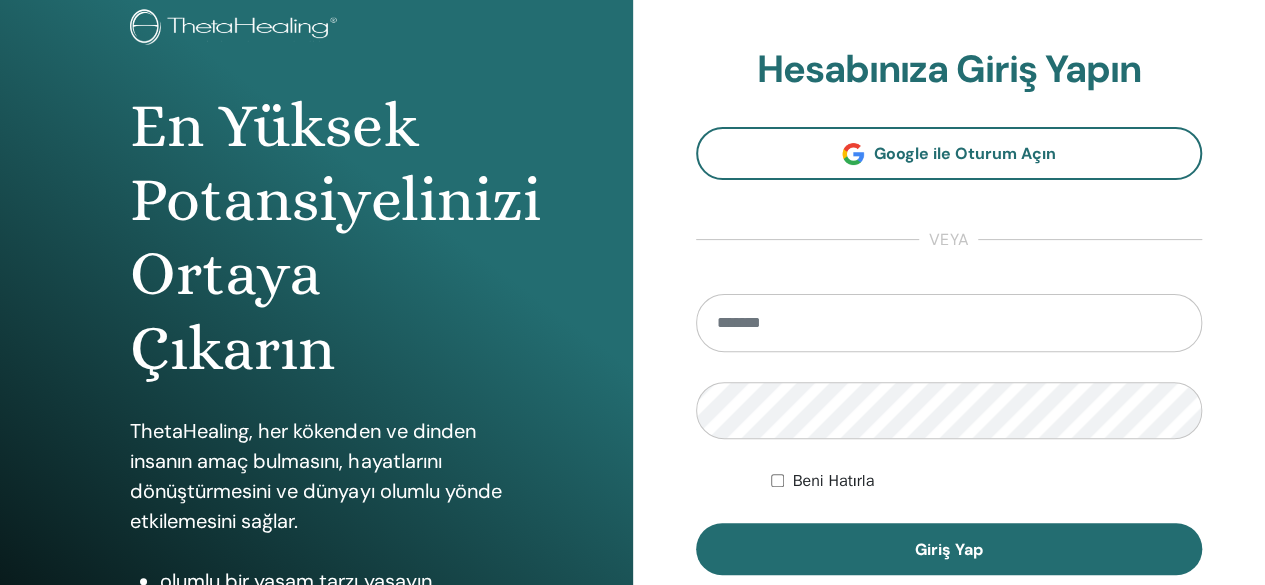scroll, scrollTop: 0, scrollLeft: 0, axis: both 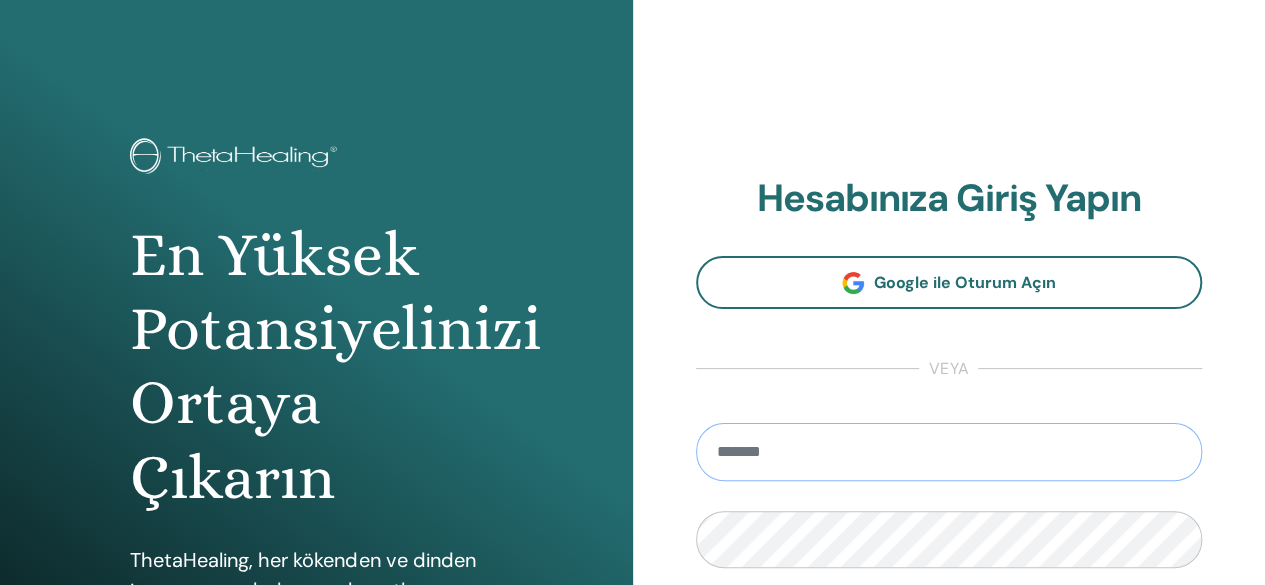 click at bounding box center [949, 452] 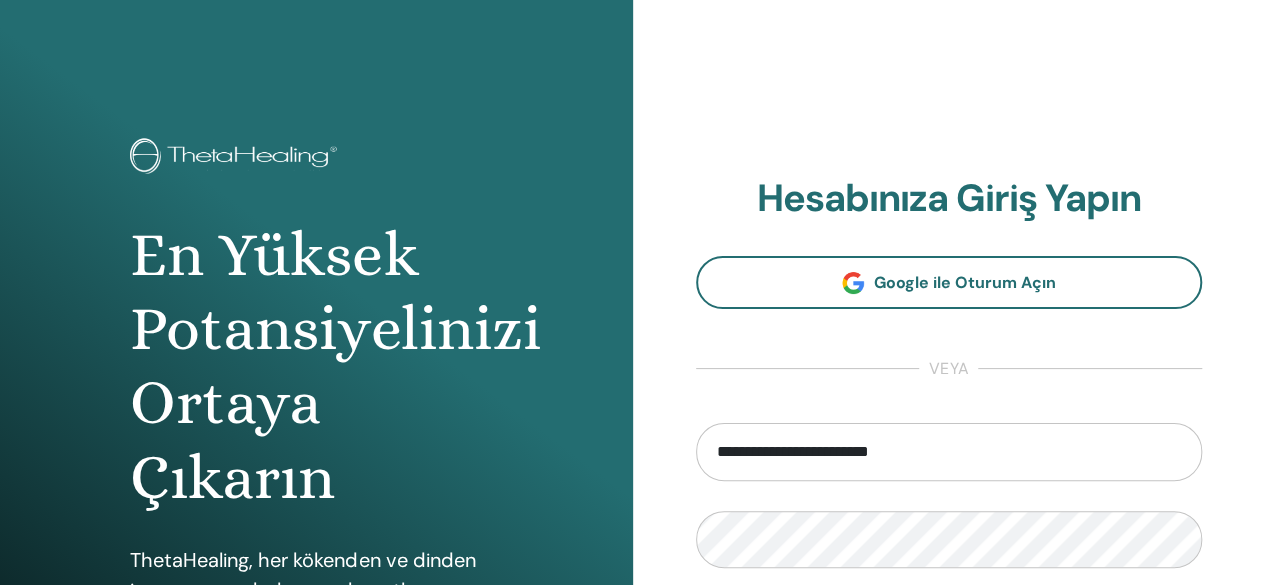 click on "**********" at bounding box center [949, 480] 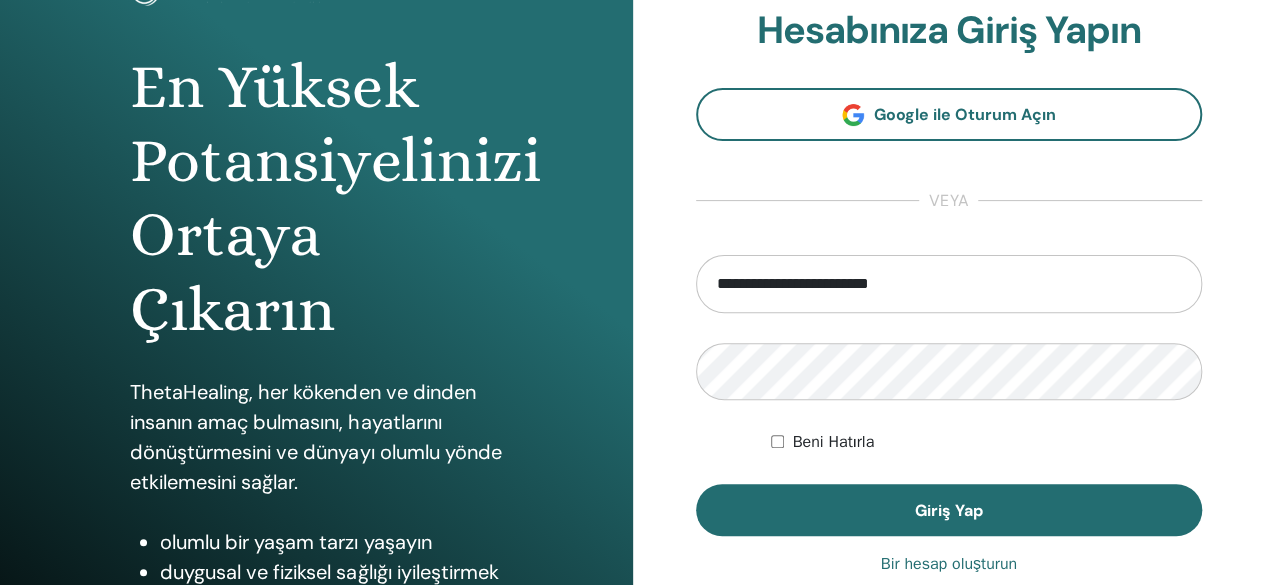 scroll, scrollTop: 200, scrollLeft: 0, axis: vertical 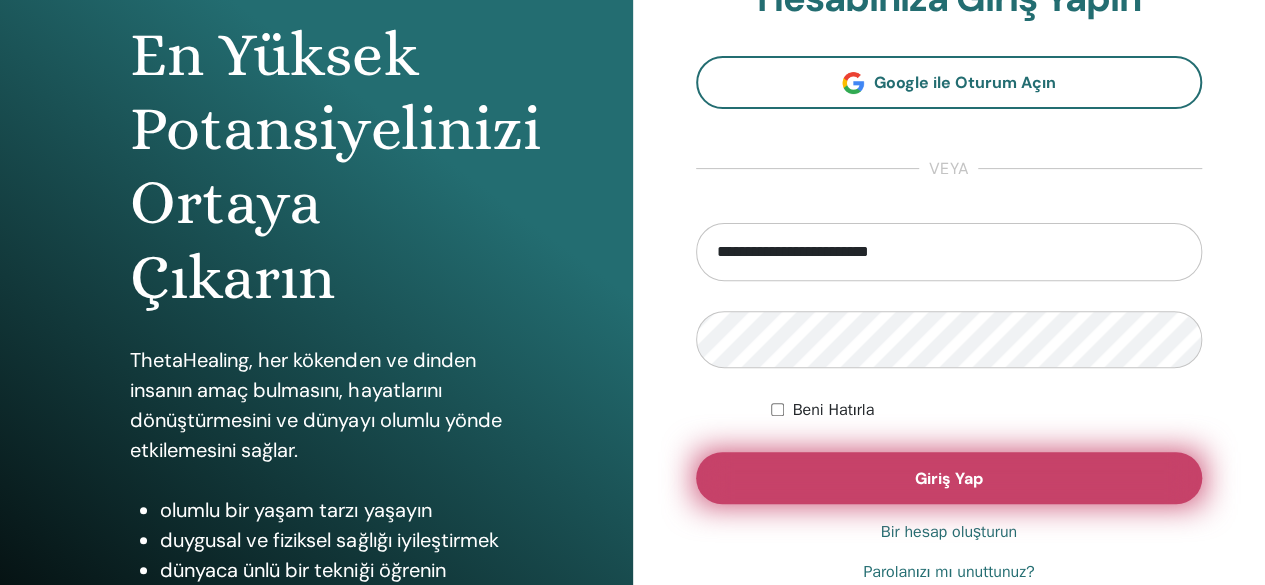 click on "Giriş Yap" at bounding box center (949, 478) 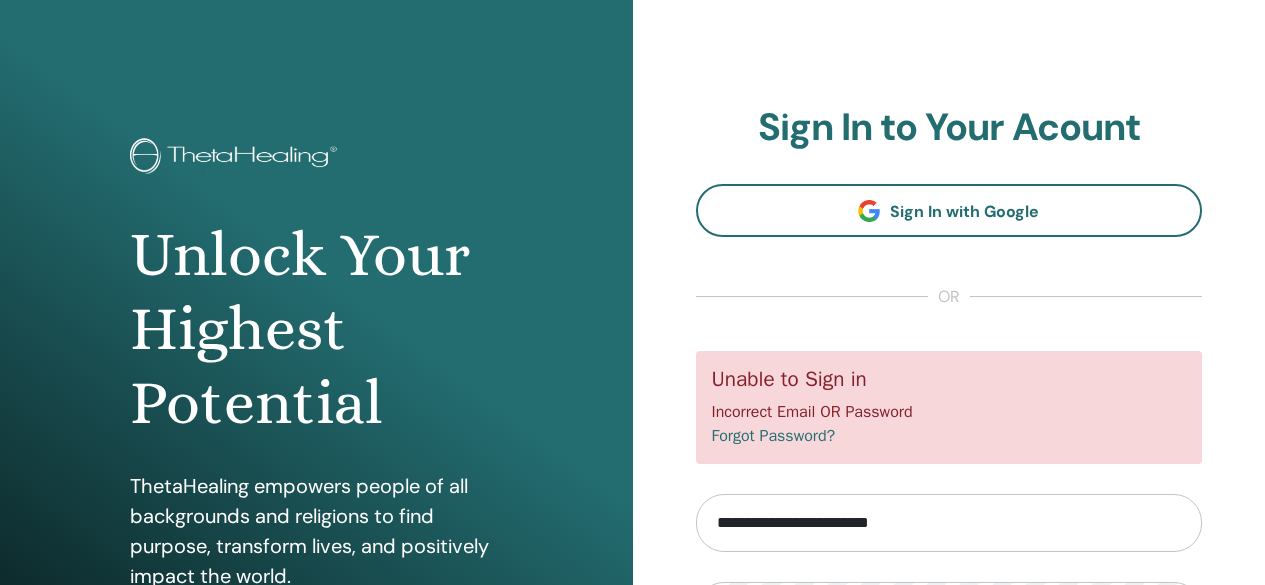 scroll, scrollTop: 0, scrollLeft: 0, axis: both 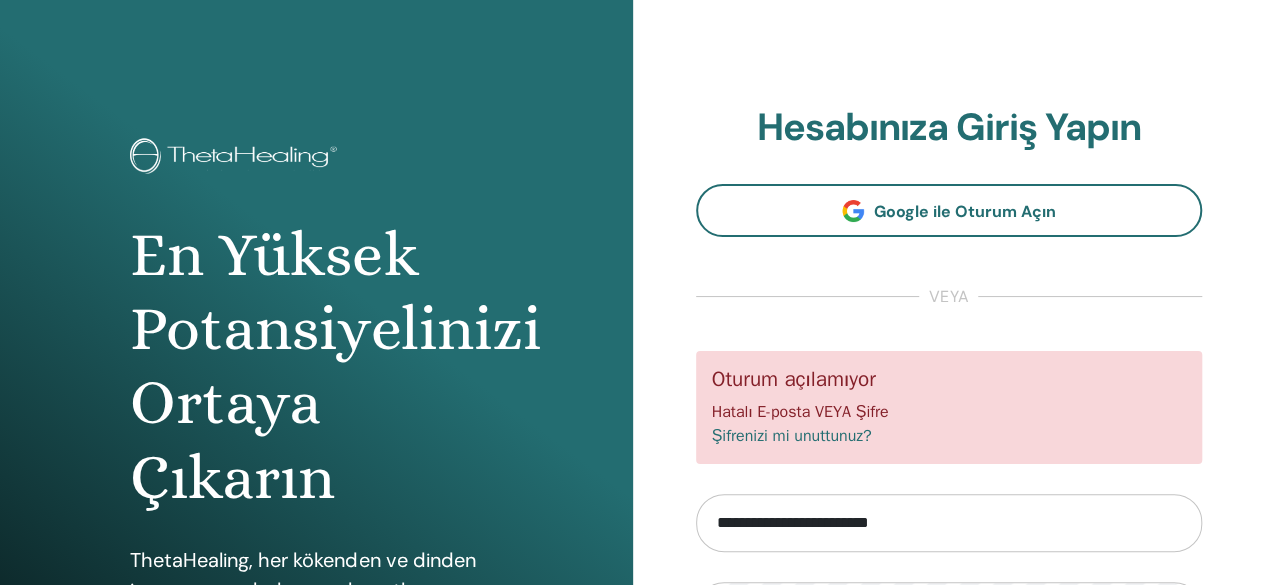 click on "**********" at bounding box center (949, 480) 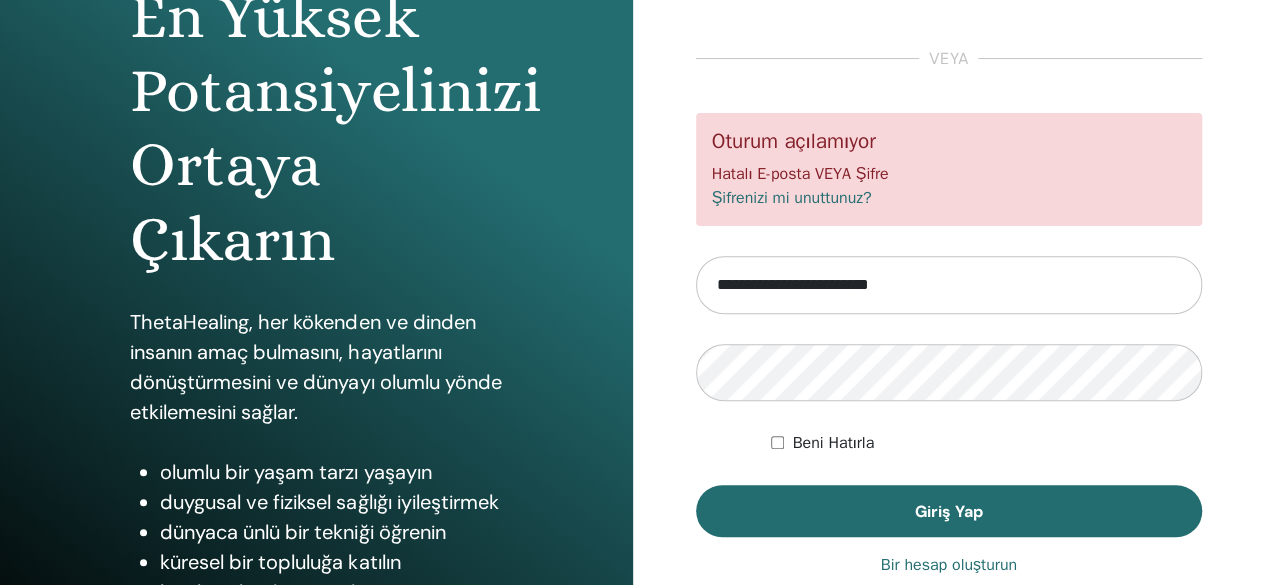 scroll, scrollTop: 240, scrollLeft: 0, axis: vertical 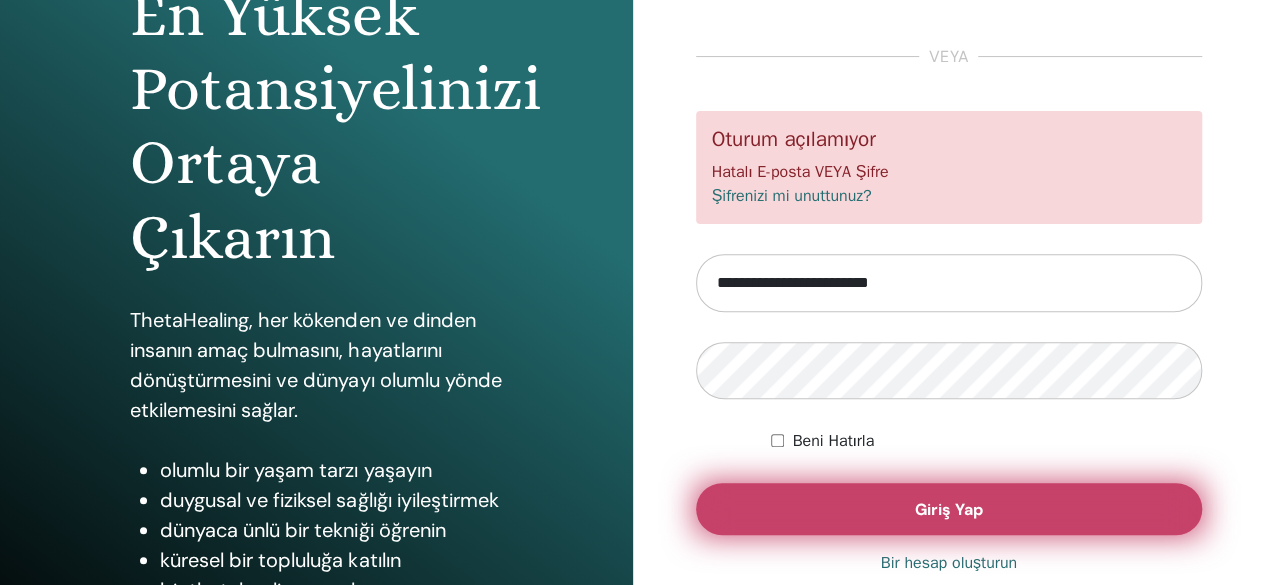 click on "Giriş Yap" at bounding box center [949, 509] 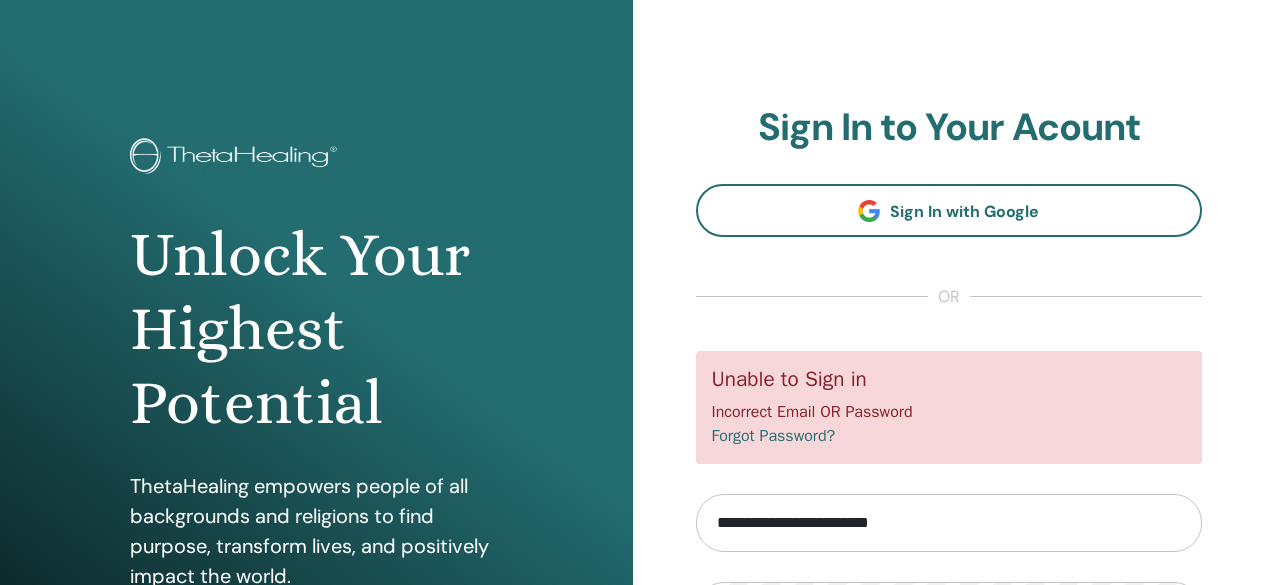 scroll, scrollTop: 0, scrollLeft: 0, axis: both 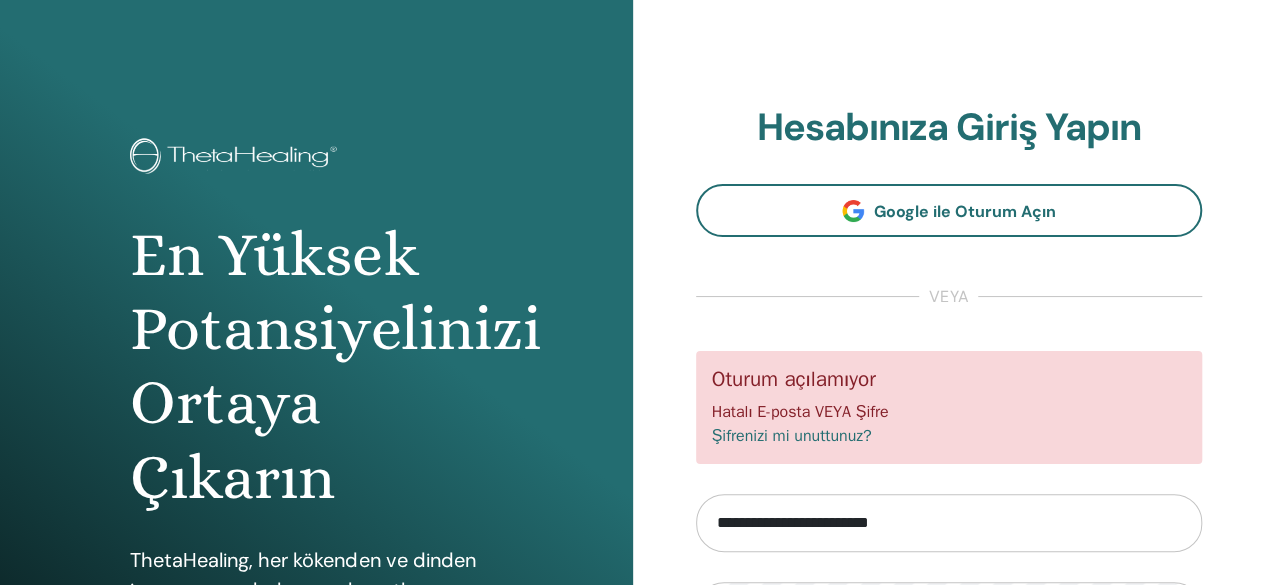 click on "**********" at bounding box center [949, 523] 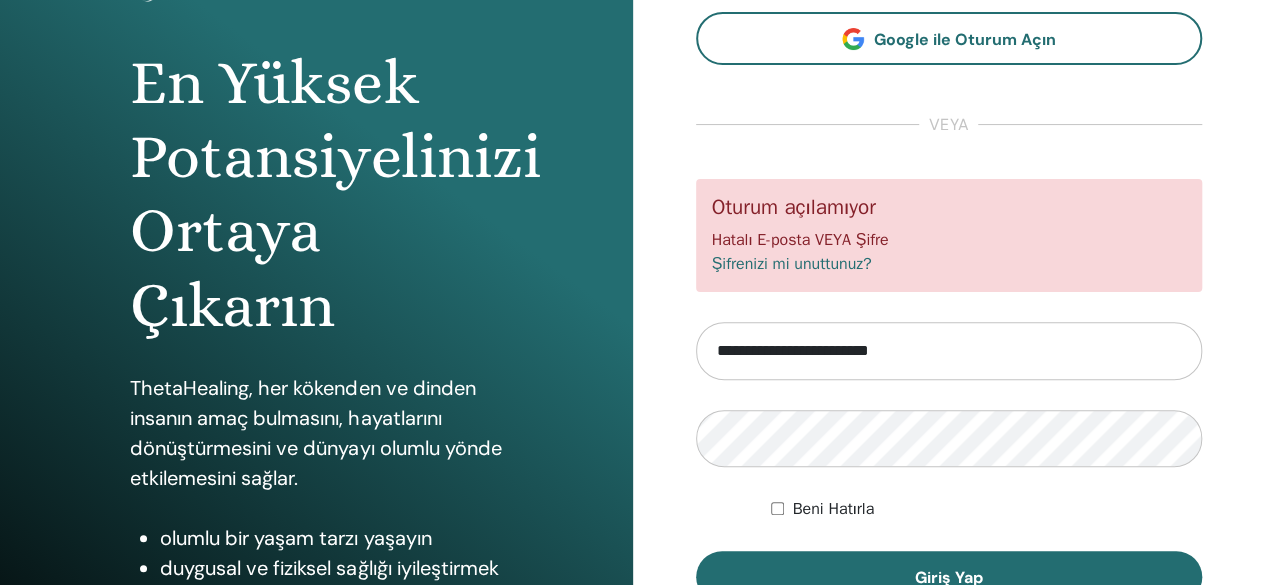 scroll, scrollTop: 200, scrollLeft: 0, axis: vertical 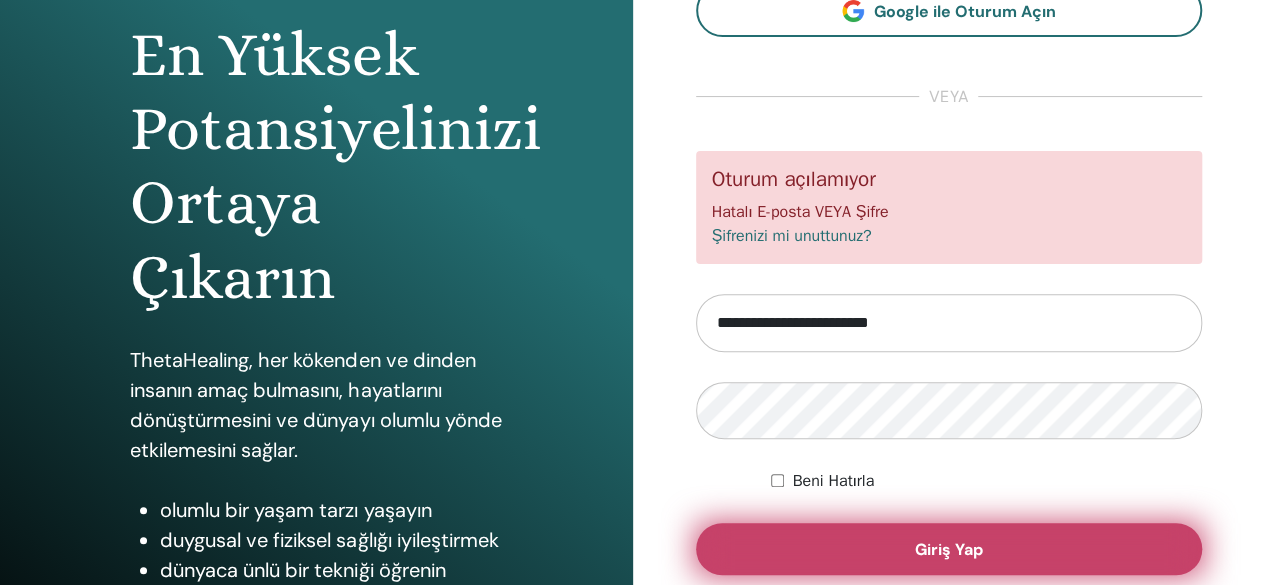 click on "Giriş Yap" at bounding box center (949, 549) 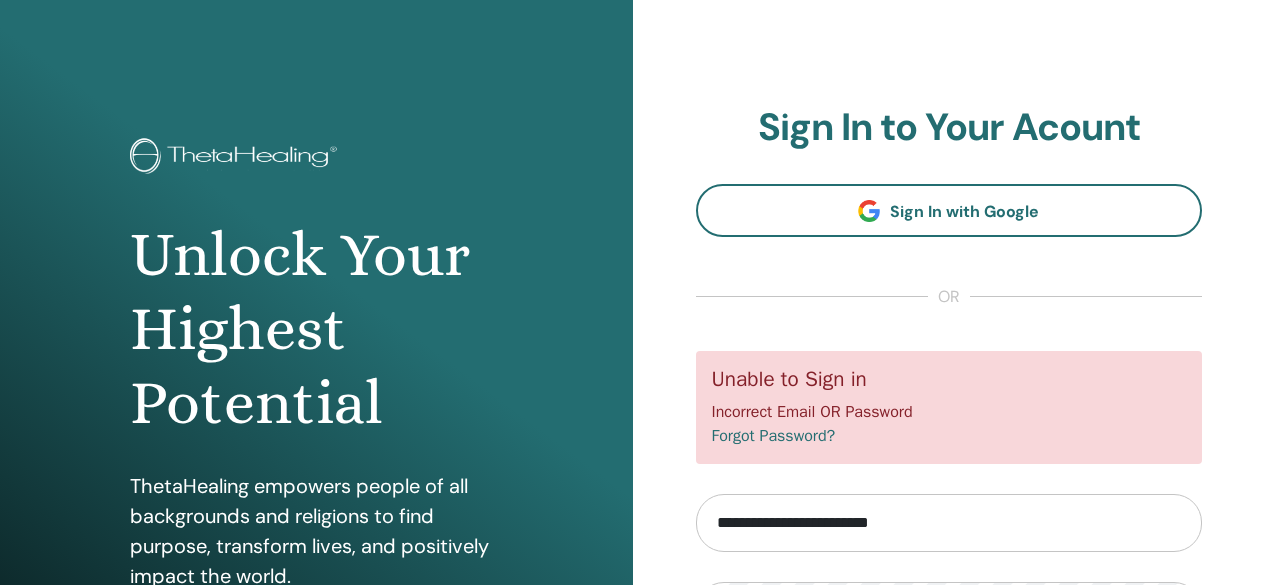 scroll, scrollTop: 0, scrollLeft: 0, axis: both 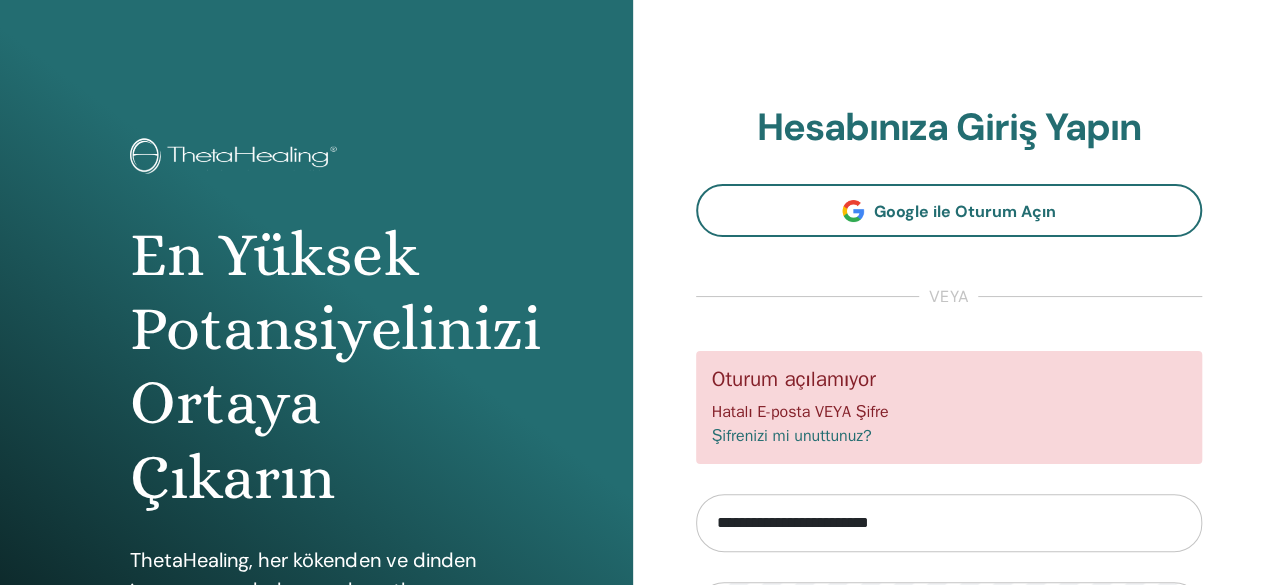 click on "**********" at bounding box center [949, 480] 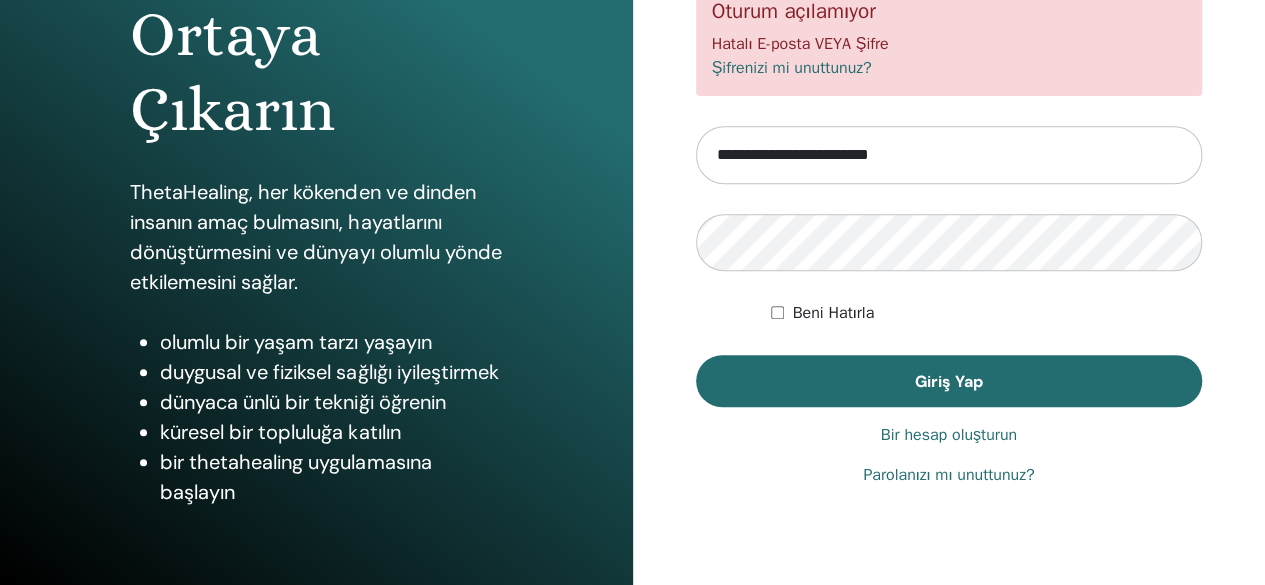 scroll, scrollTop: 374, scrollLeft: 0, axis: vertical 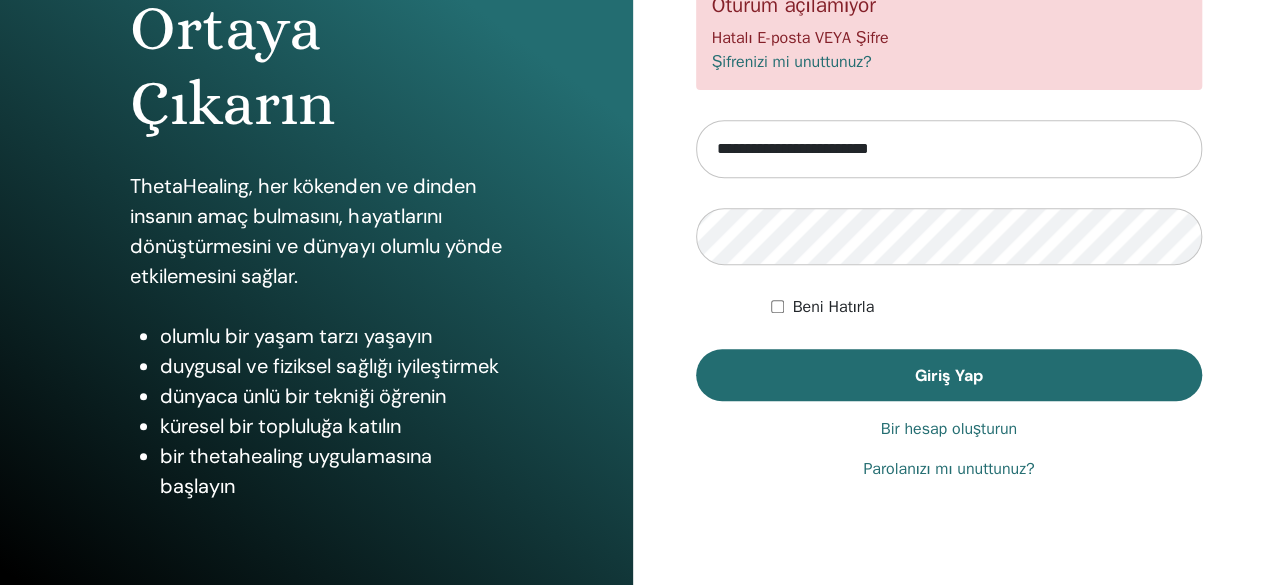 click on "Bir hesap oluşturun" at bounding box center (949, 429) 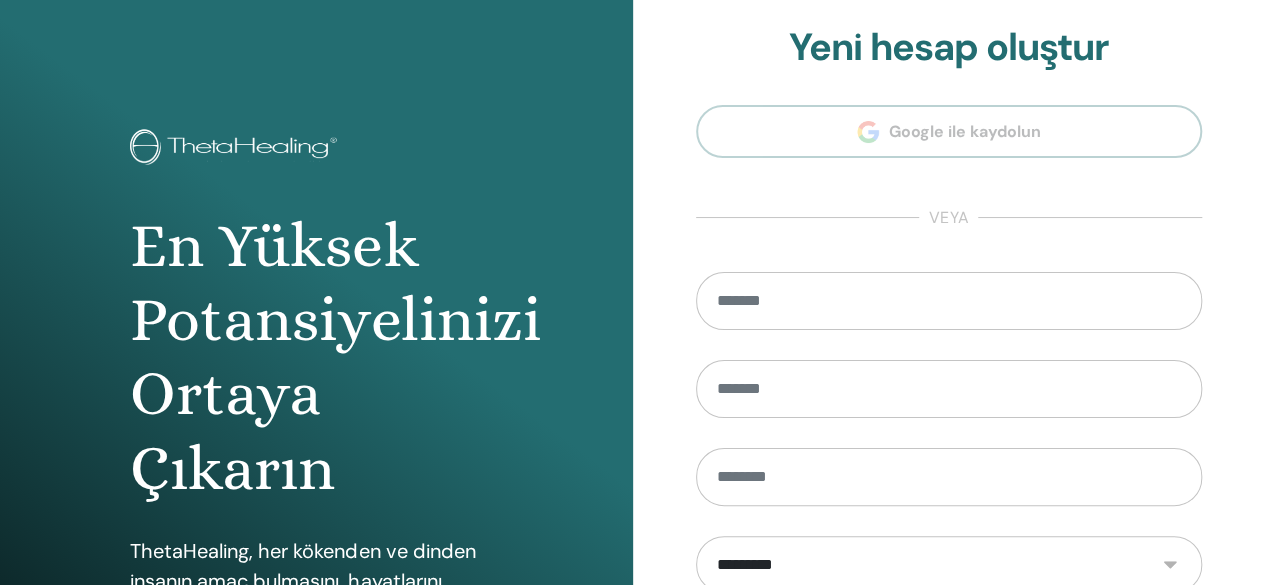 scroll, scrollTop: 0, scrollLeft: 0, axis: both 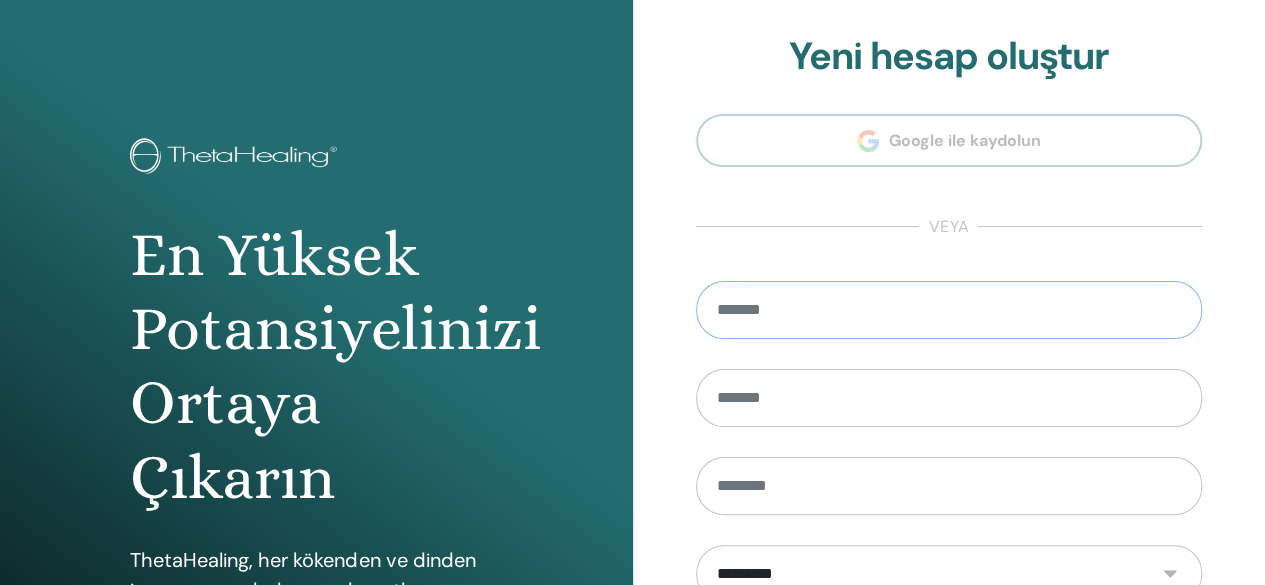 click at bounding box center (949, 310) 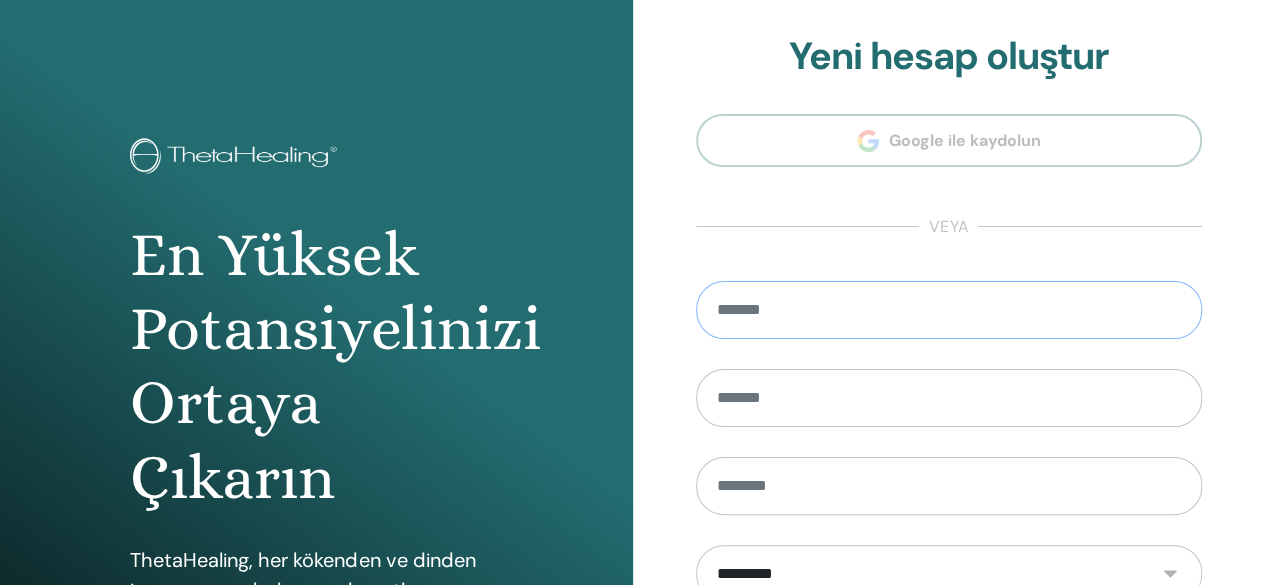 type on "**********" 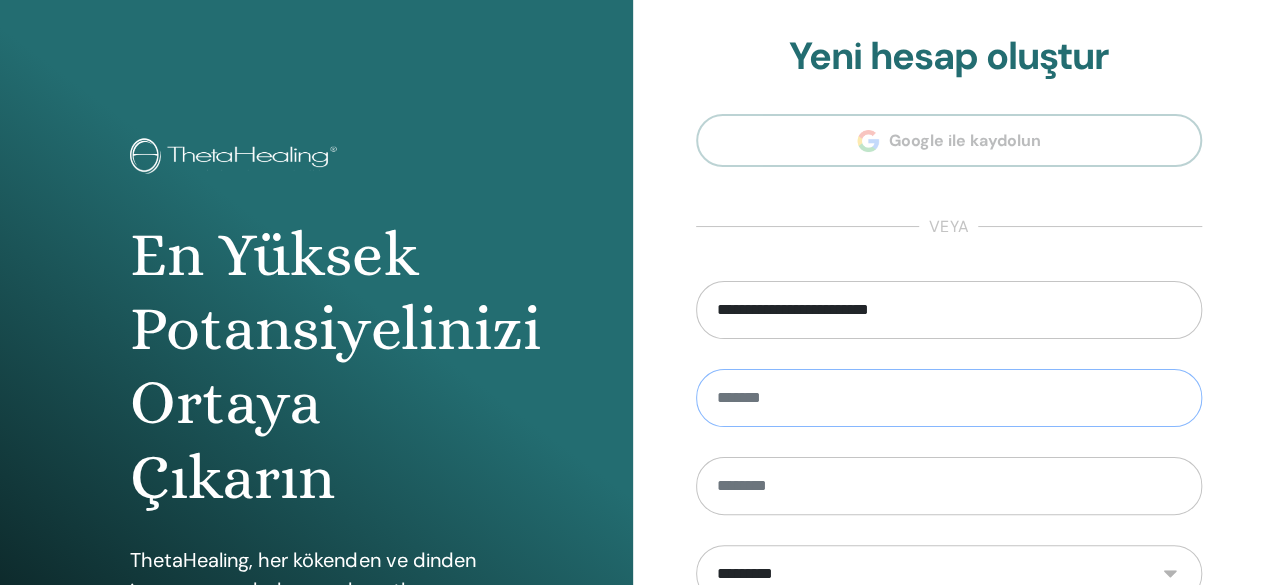 click at bounding box center [949, 398] 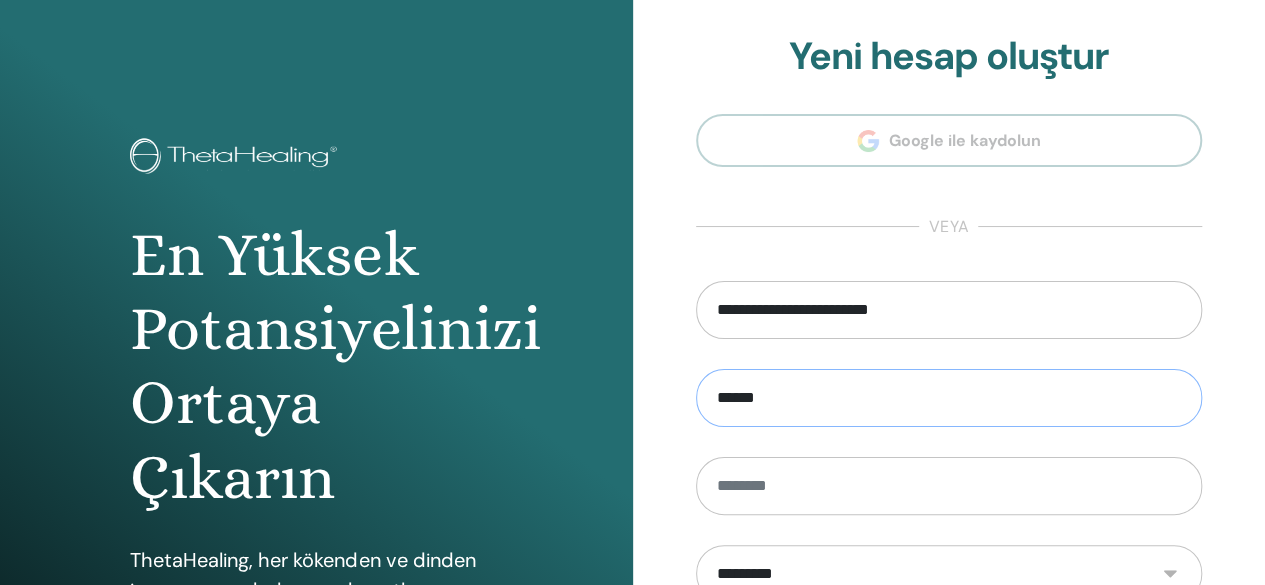 type on "******" 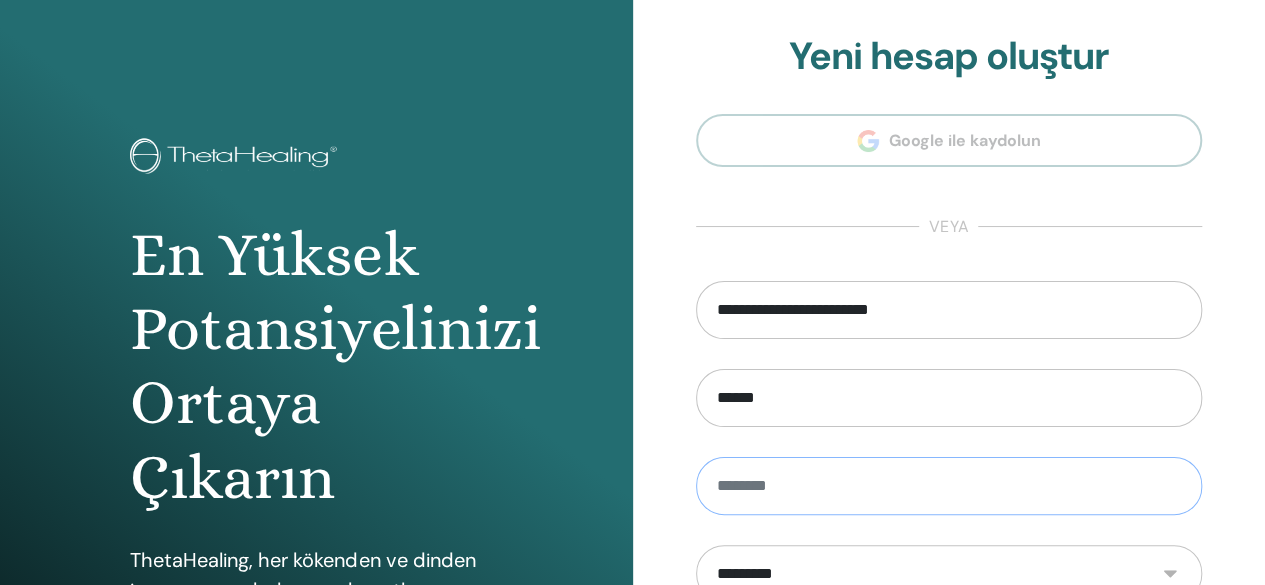 click at bounding box center [949, 486] 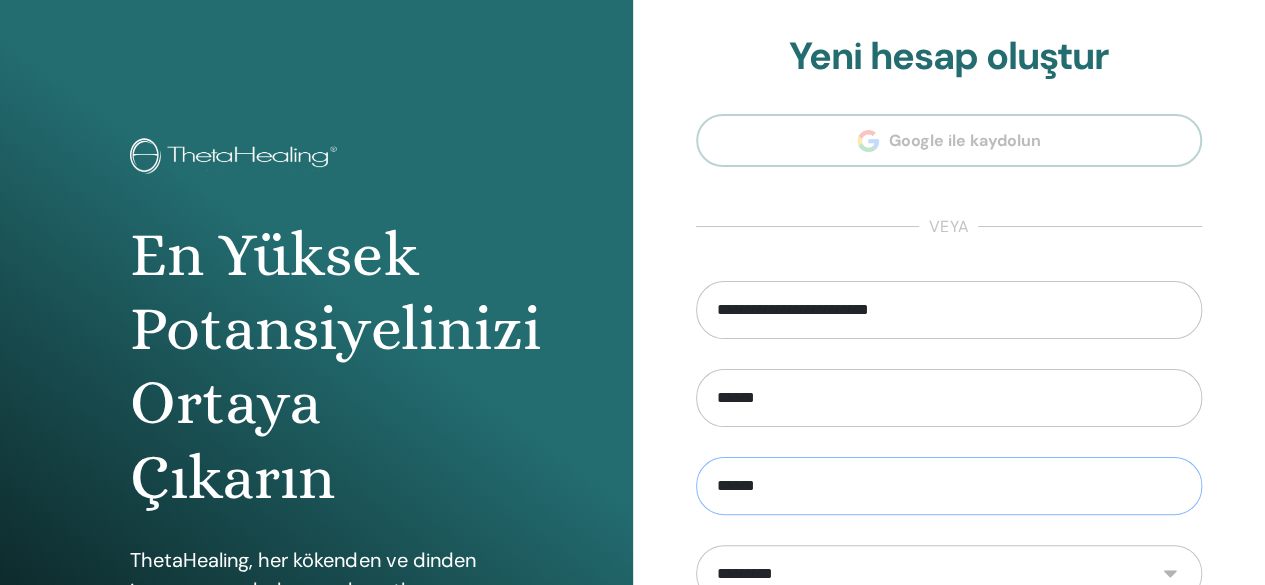type on "******" 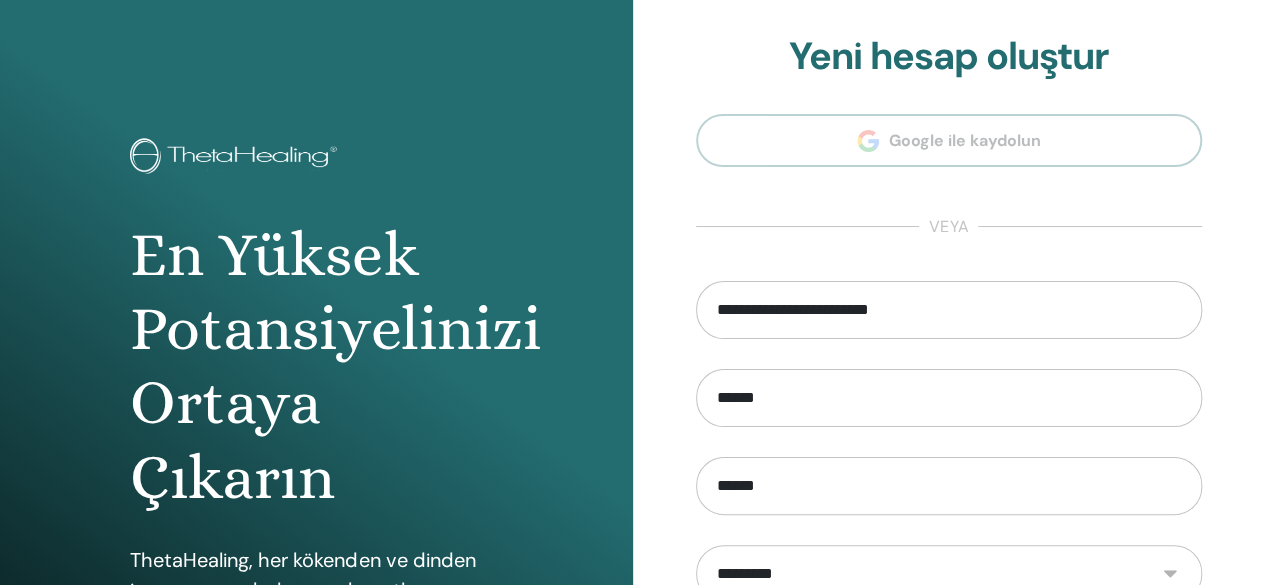 click on "**********" at bounding box center (949, 480) 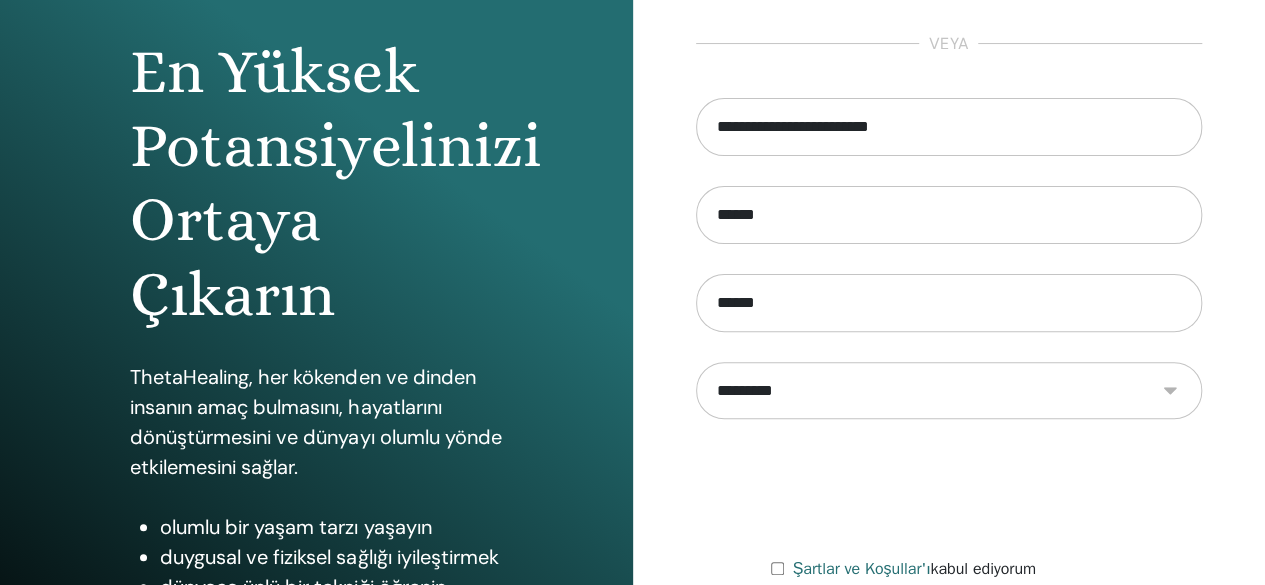 scroll, scrollTop: 200, scrollLeft: 0, axis: vertical 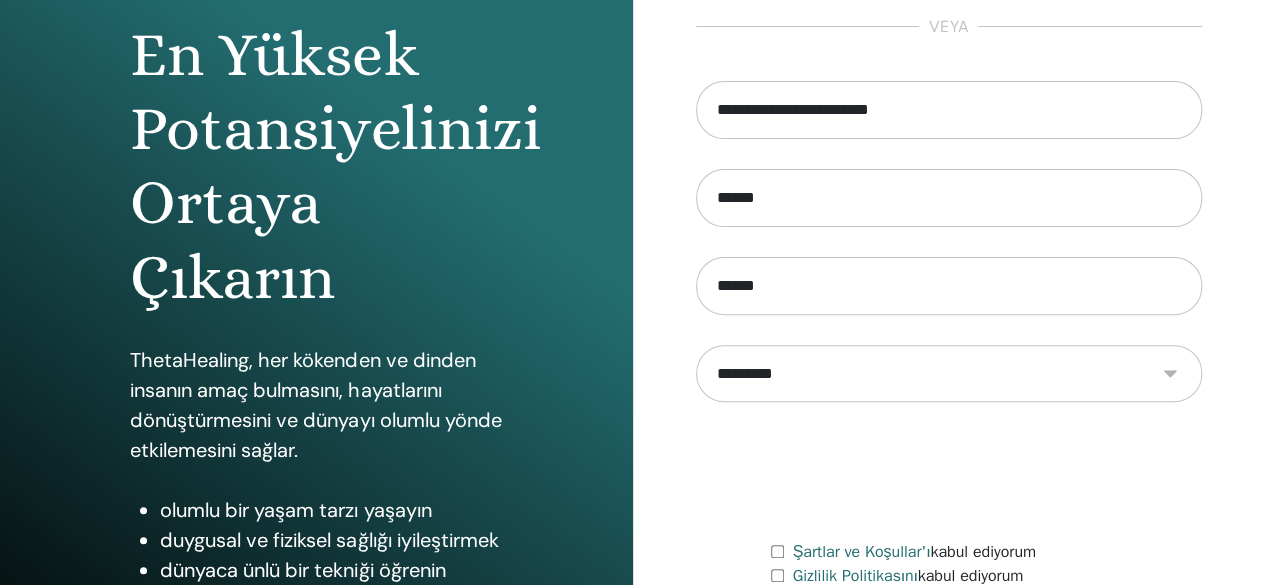 click on "**********" at bounding box center [949, 373] 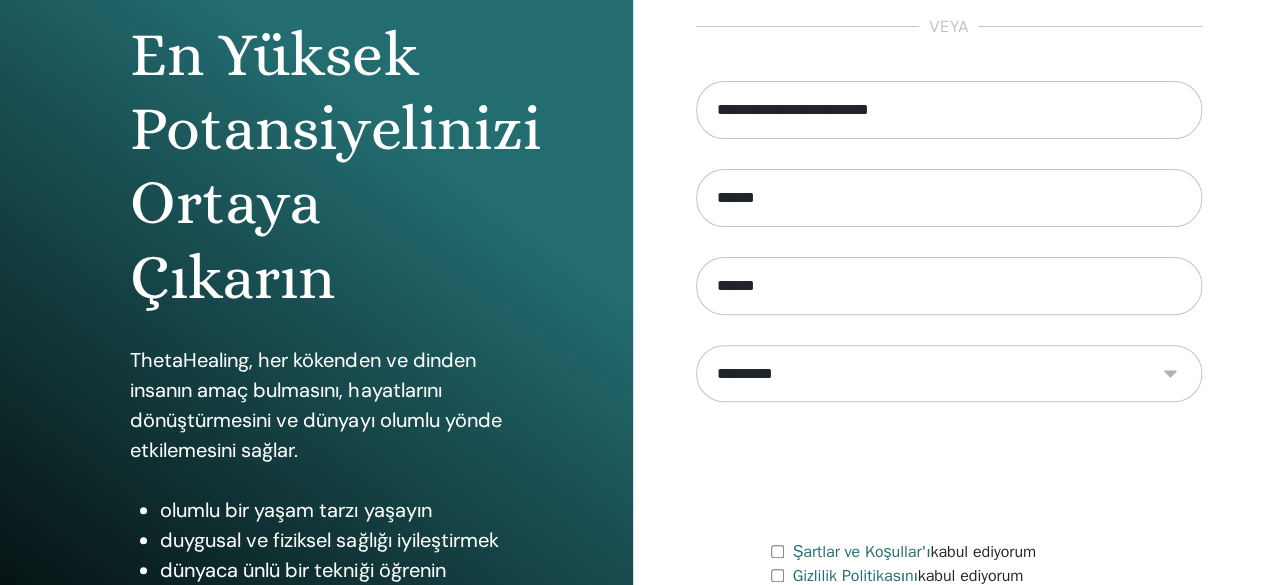 select on "***" 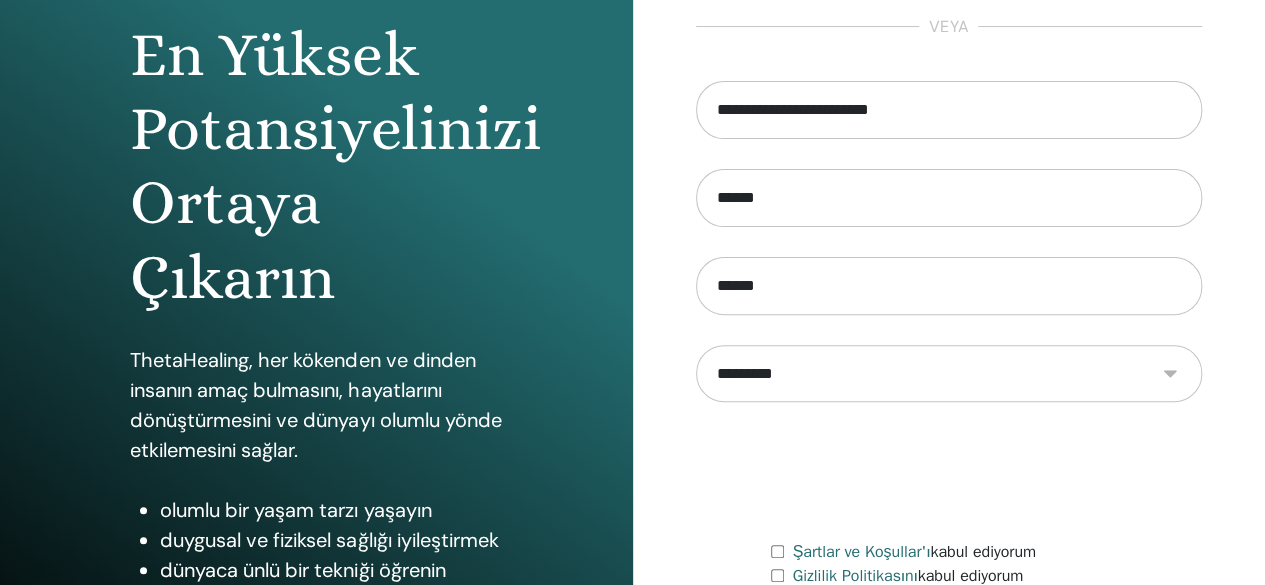 click on "**********" at bounding box center [949, 373] 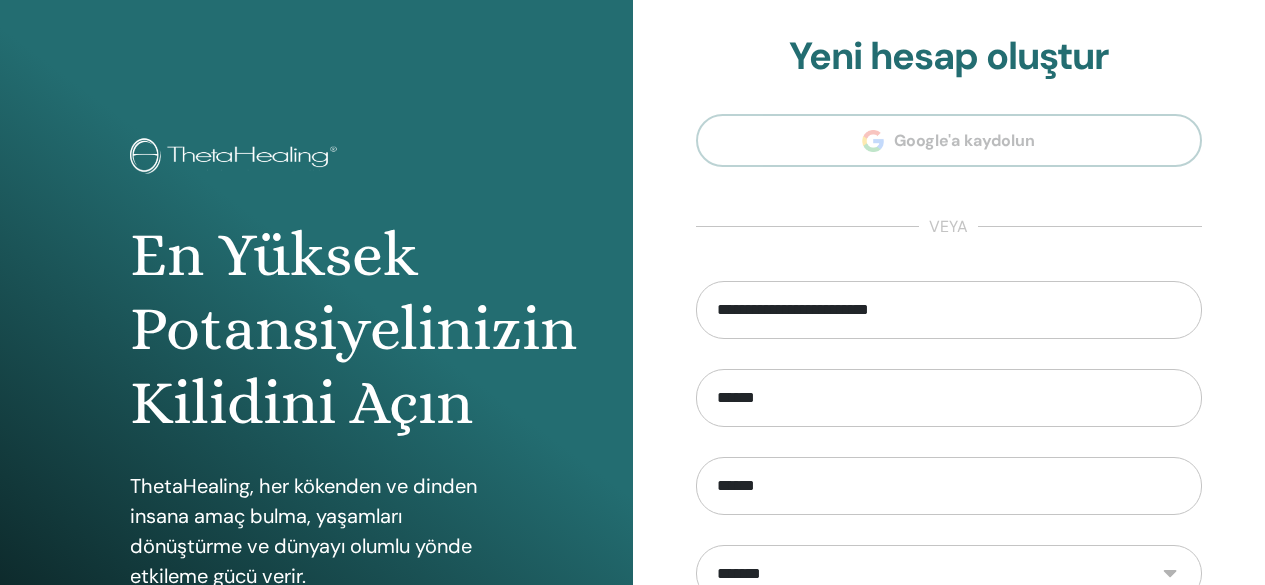 scroll, scrollTop: 0, scrollLeft: 0, axis: both 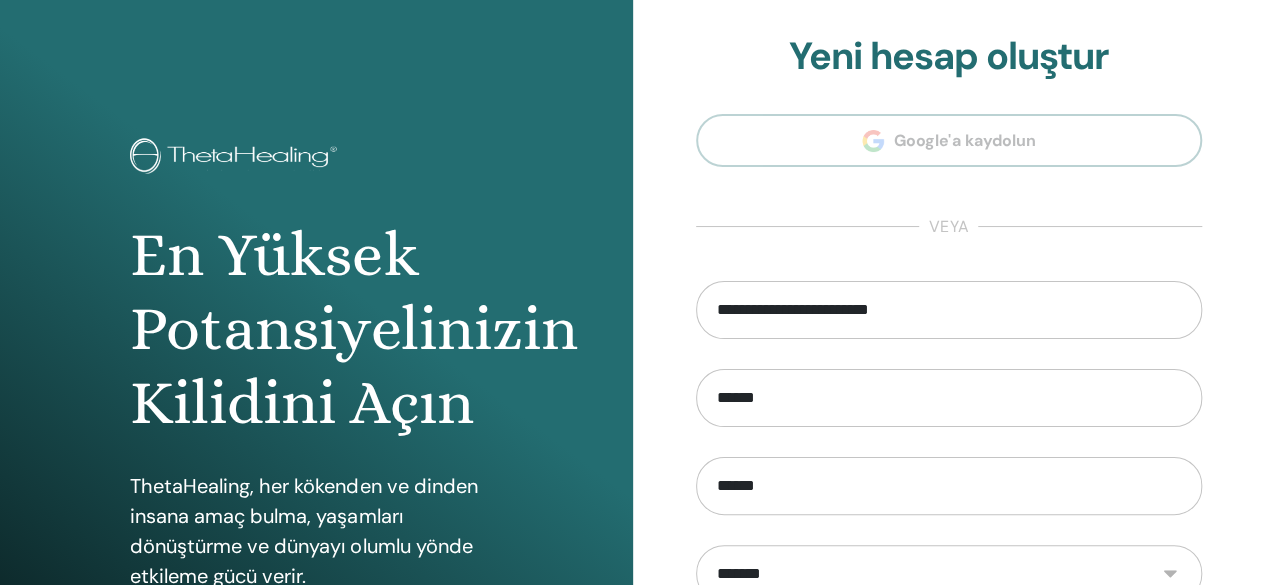 click on "**********" at bounding box center (949, 480) 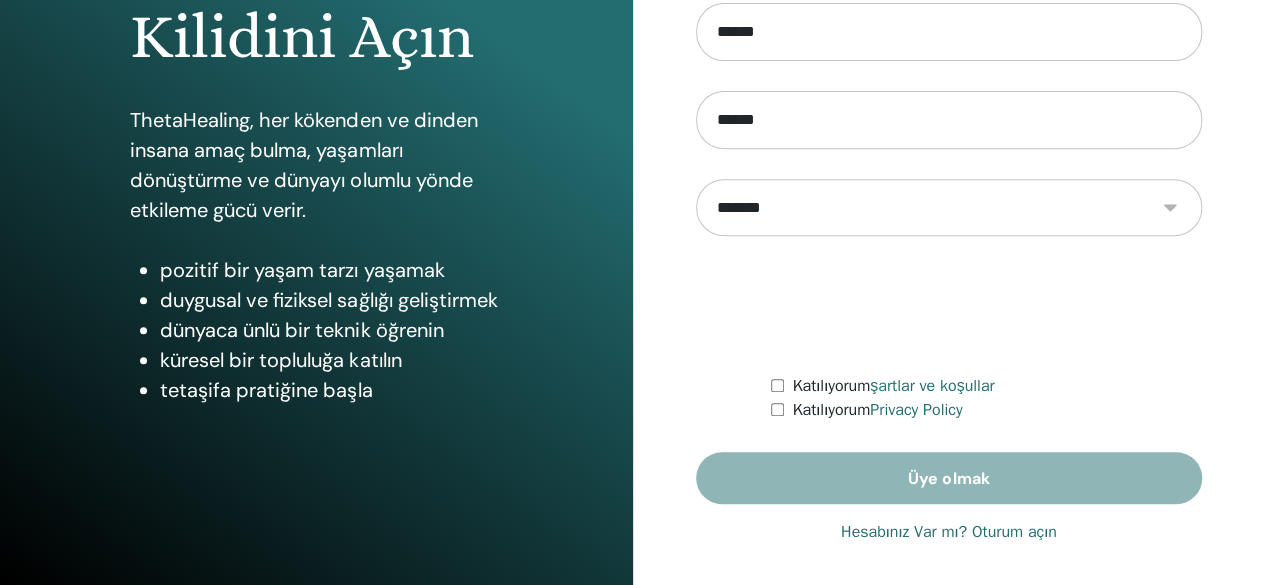 scroll, scrollTop: 374, scrollLeft: 0, axis: vertical 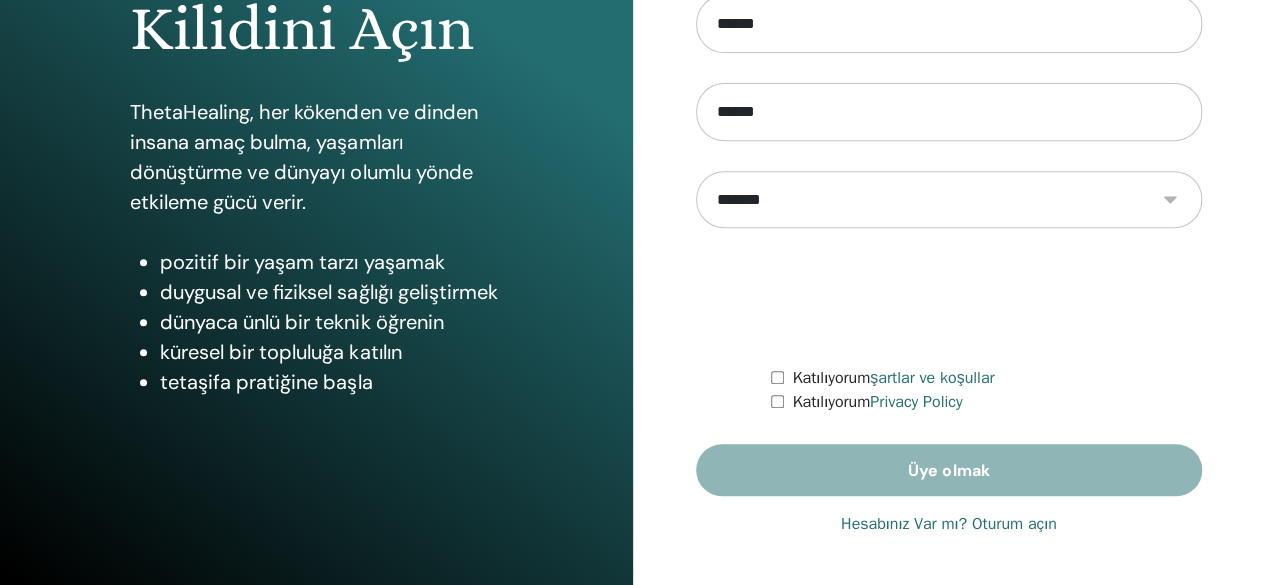 click on "**********" at bounding box center (949, 201) 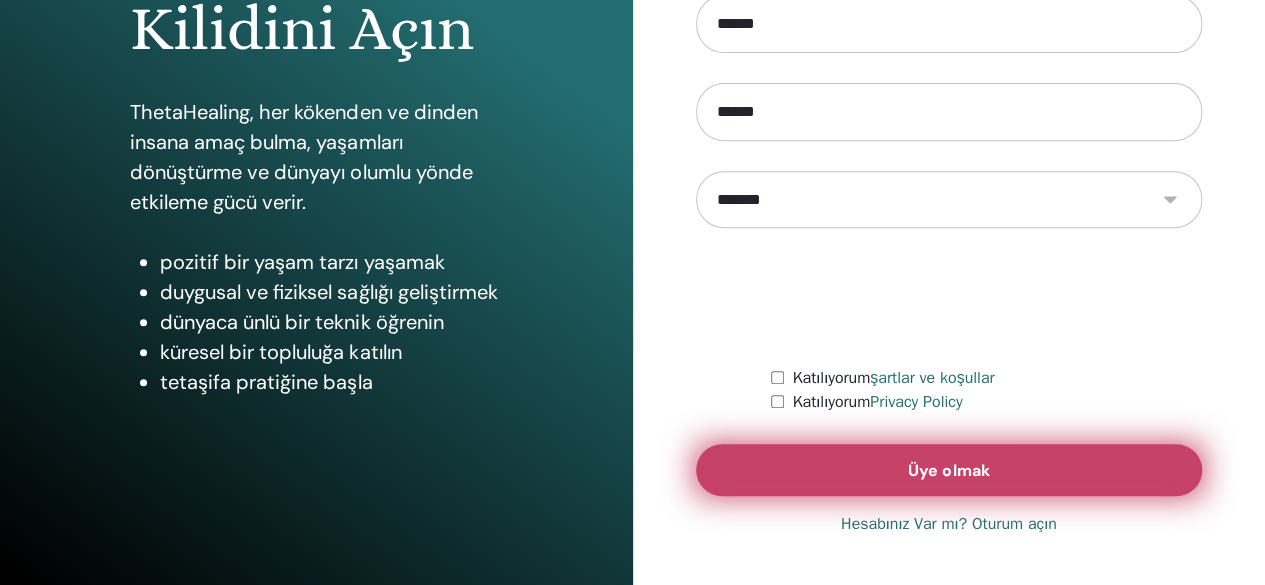 click on "Üye olmak" at bounding box center (948, 470) 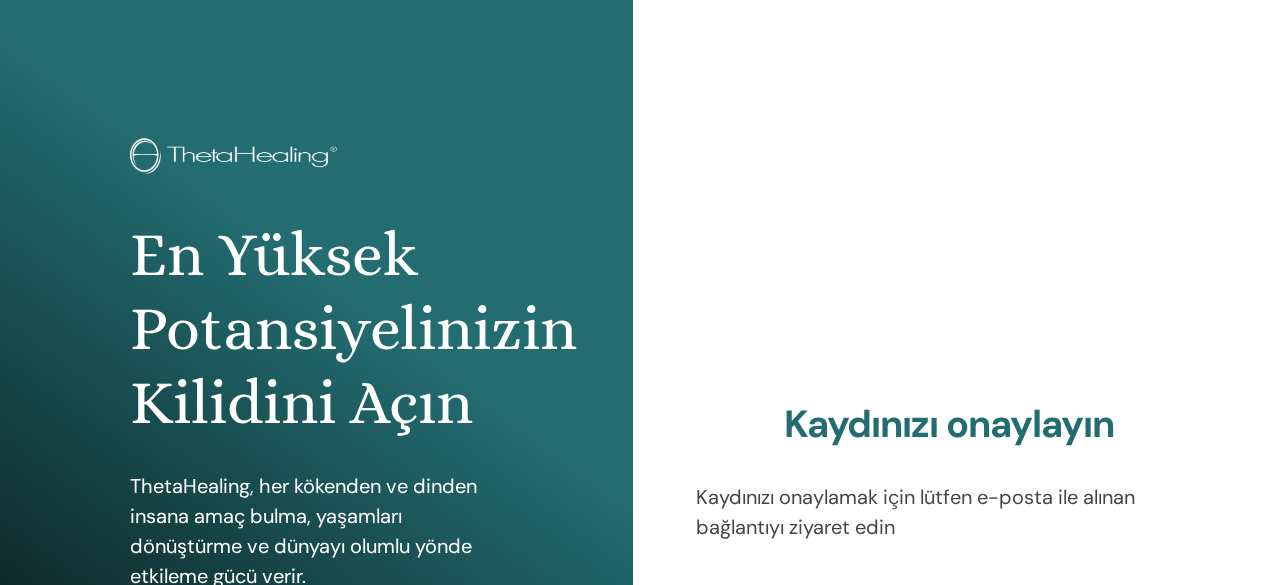 scroll, scrollTop: 0, scrollLeft: 0, axis: both 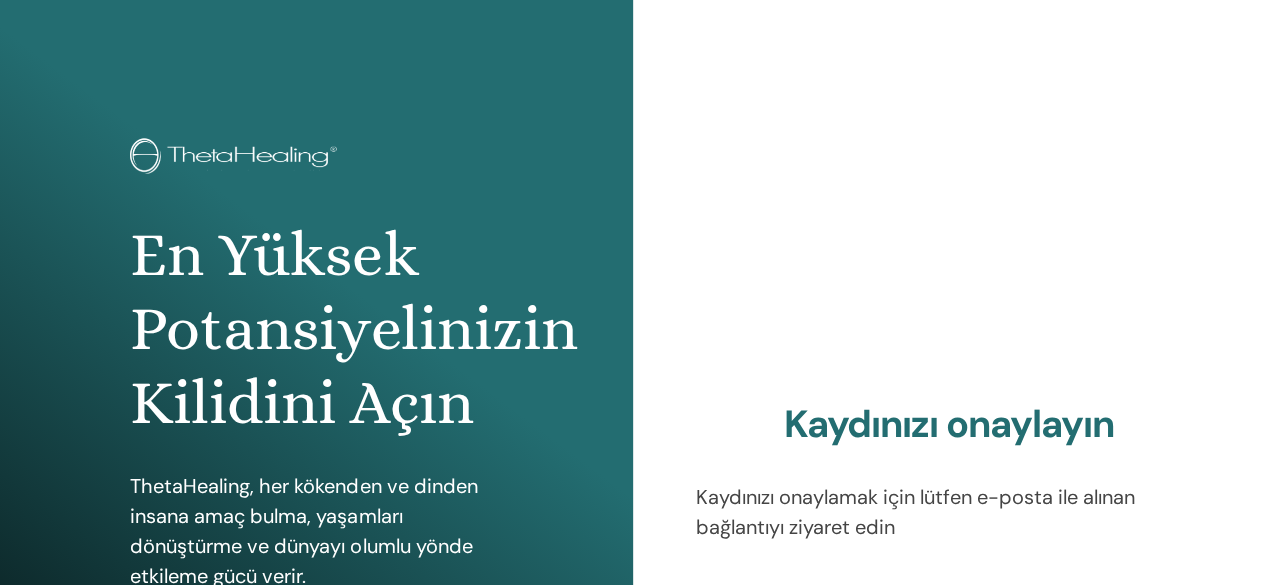 click on "Kaydınızı onaylayın
Kaydınızı onaylamak için lütfen e-posta ile alınan bağlantıyı ziyaret edin" at bounding box center [949, 480] 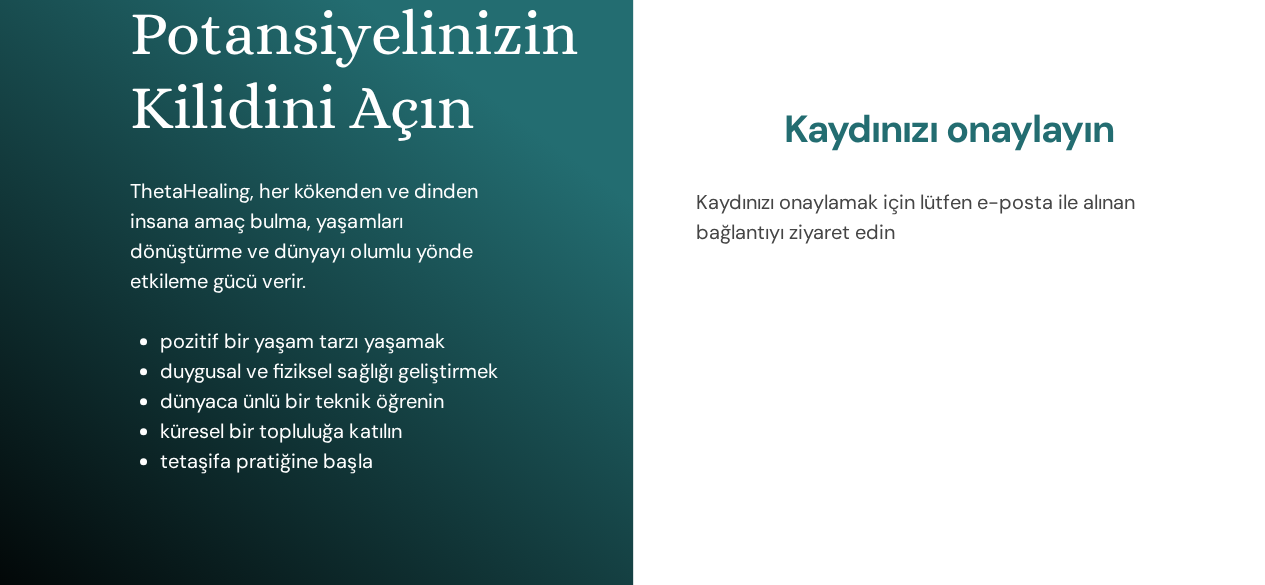 scroll, scrollTop: 294, scrollLeft: 0, axis: vertical 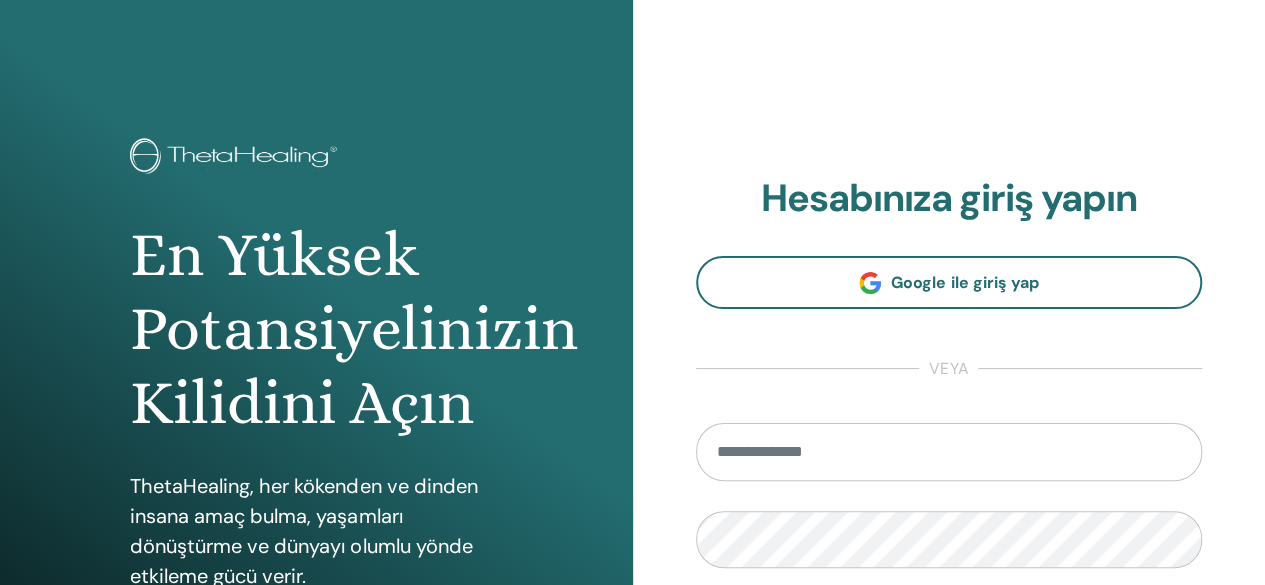 drag, startPoint x: 0, startPoint y: 0, endPoint x: 1078, endPoint y: 431, distance: 1160.9673 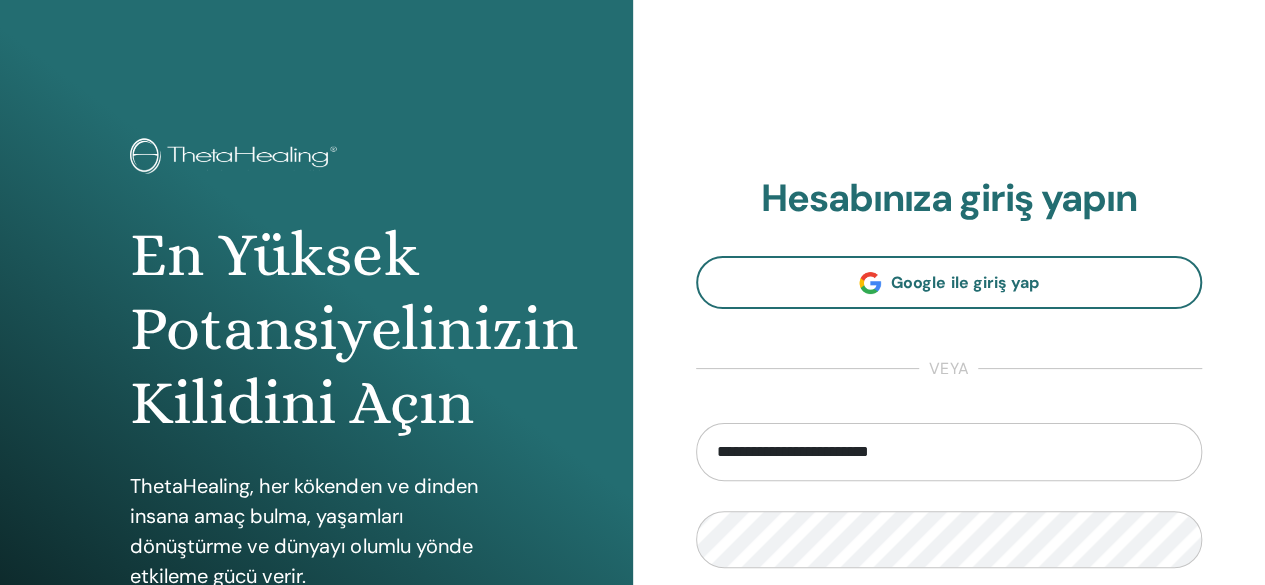 click on "**********" at bounding box center (949, 480) 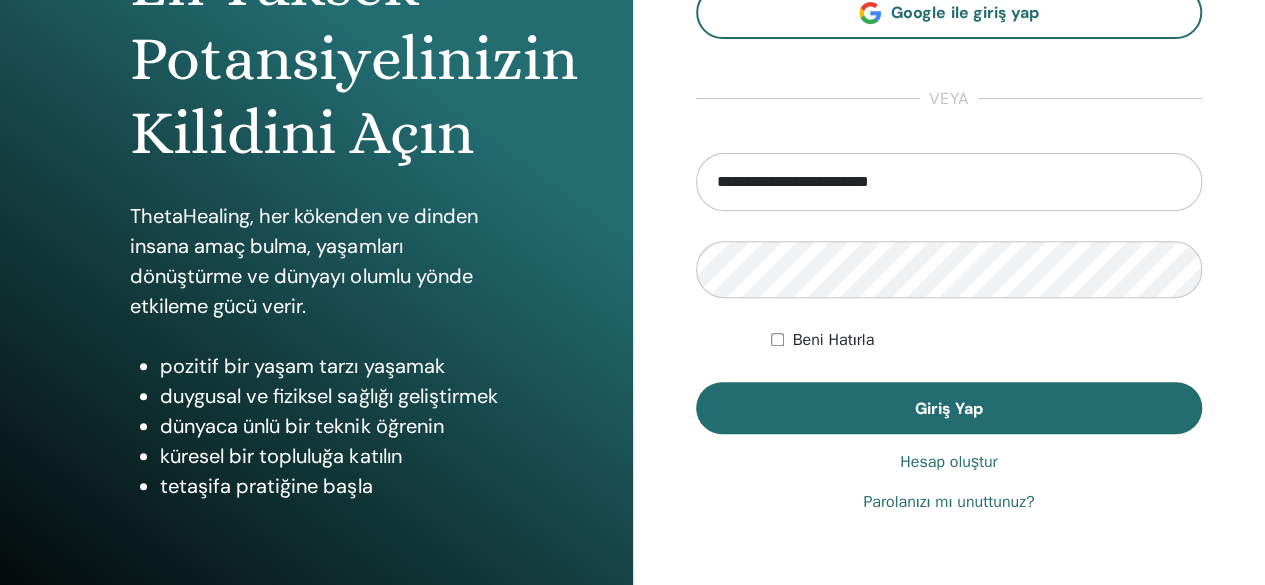 scroll, scrollTop: 280, scrollLeft: 0, axis: vertical 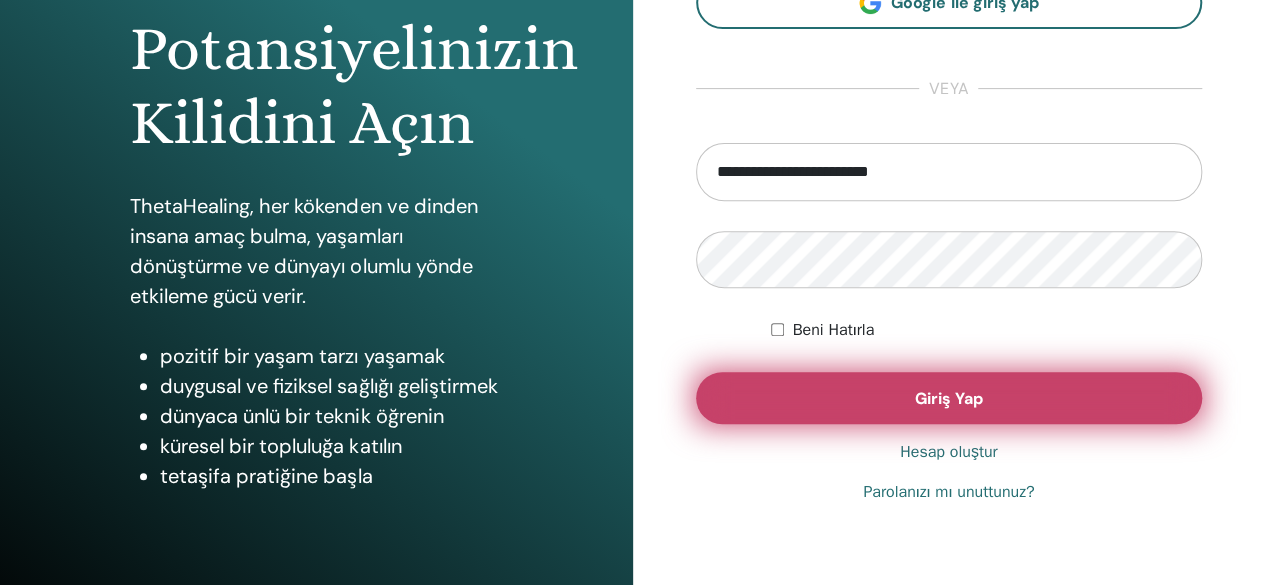 click on "Giriş Yap" at bounding box center [949, 398] 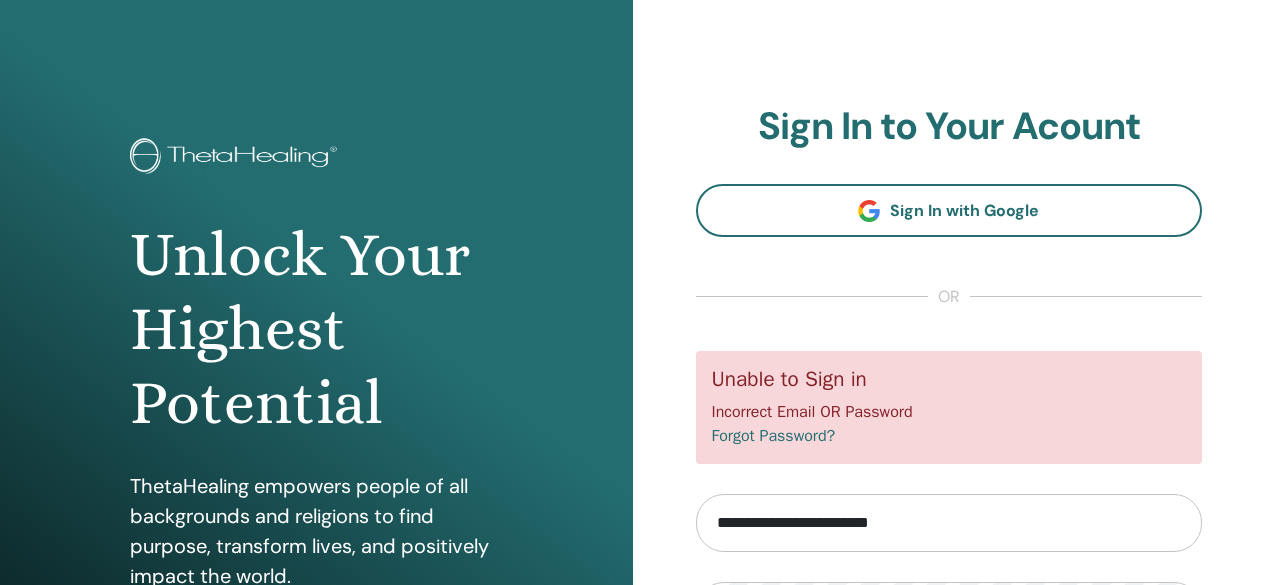 scroll, scrollTop: 0, scrollLeft: 0, axis: both 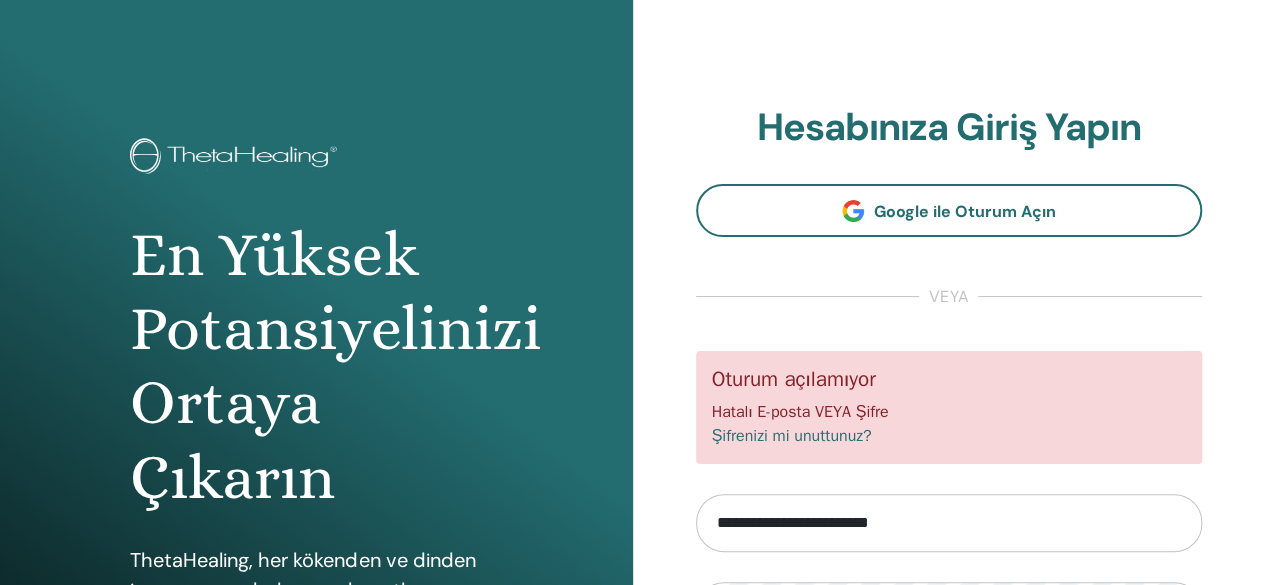 click on "**********" at bounding box center [949, 523] 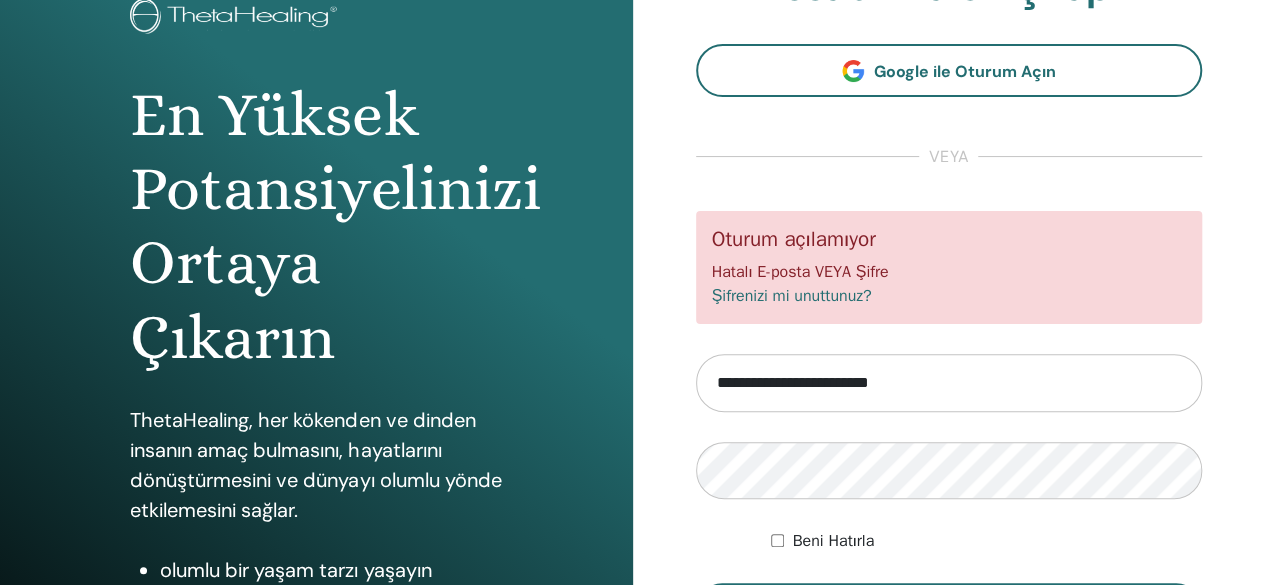 scroll, scrollTop: 160, scrollLeft: 0, axis: vertical 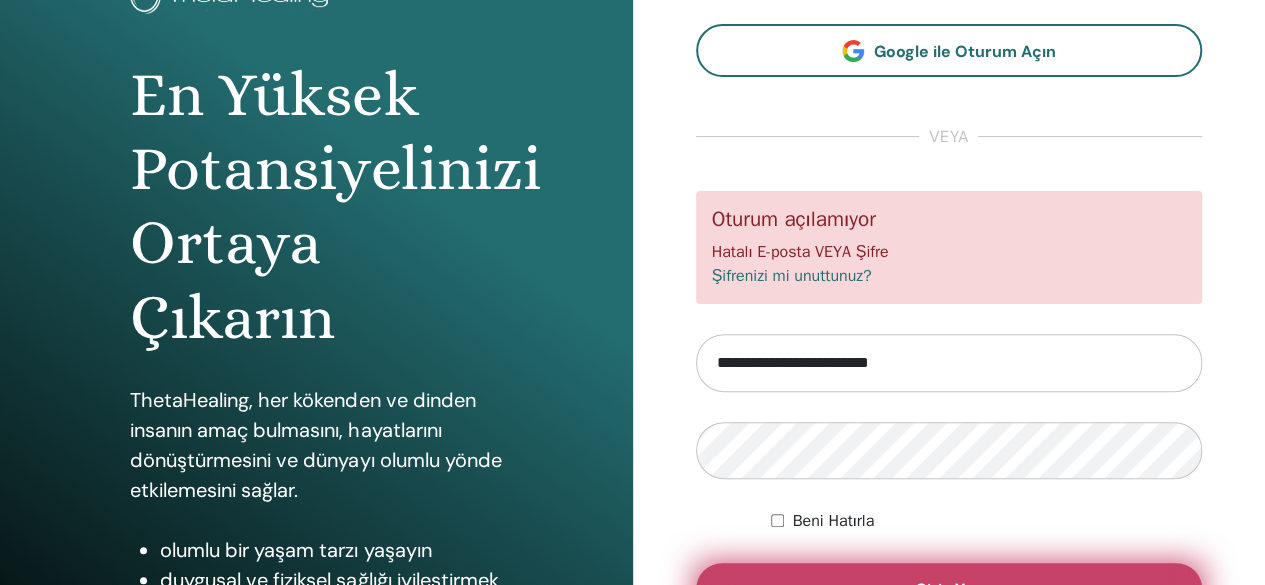 click on "Giriş Yap" at bounding box center [949, 589] 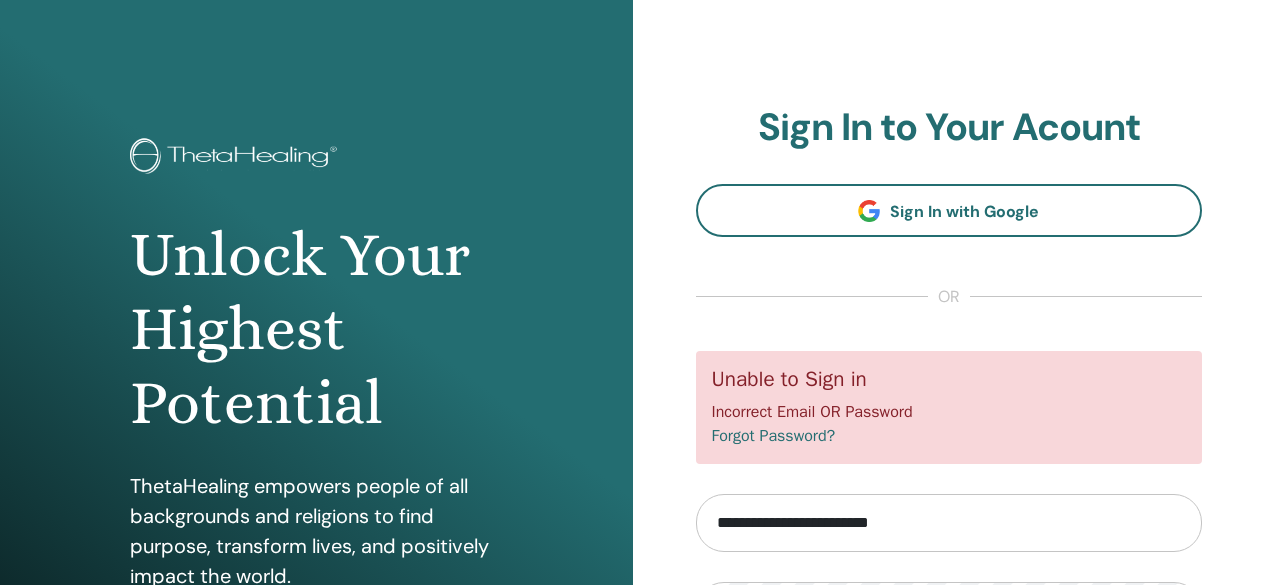 scroll, scrollTop: 0, scrollLeft: 0, axis: both 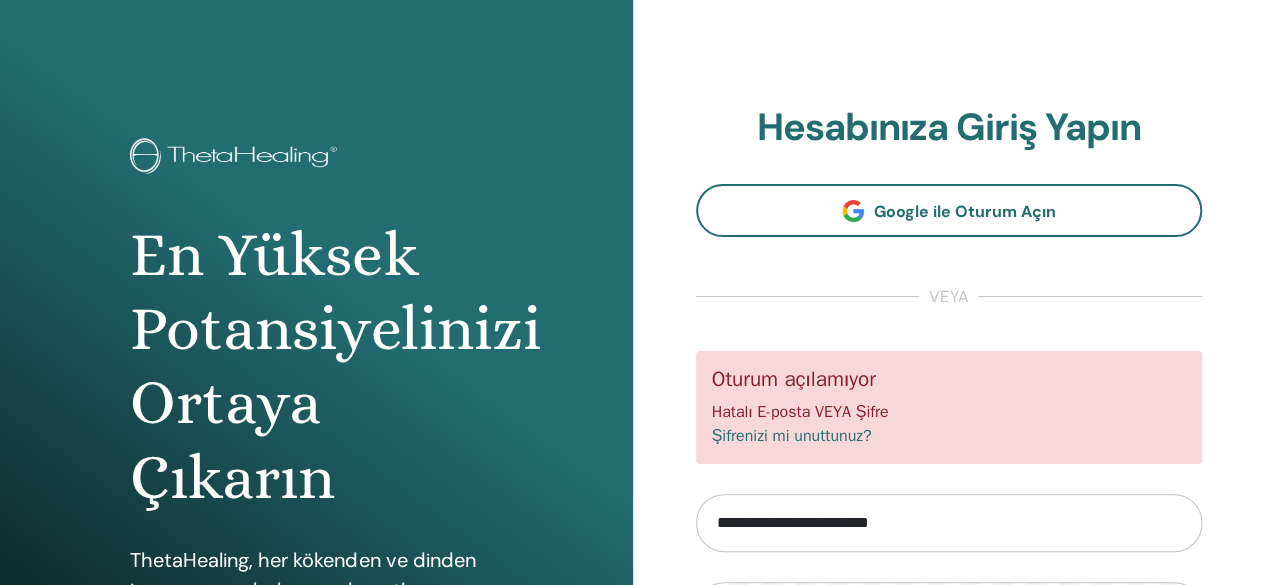 click on "**********" at bounding box center (949, 480) 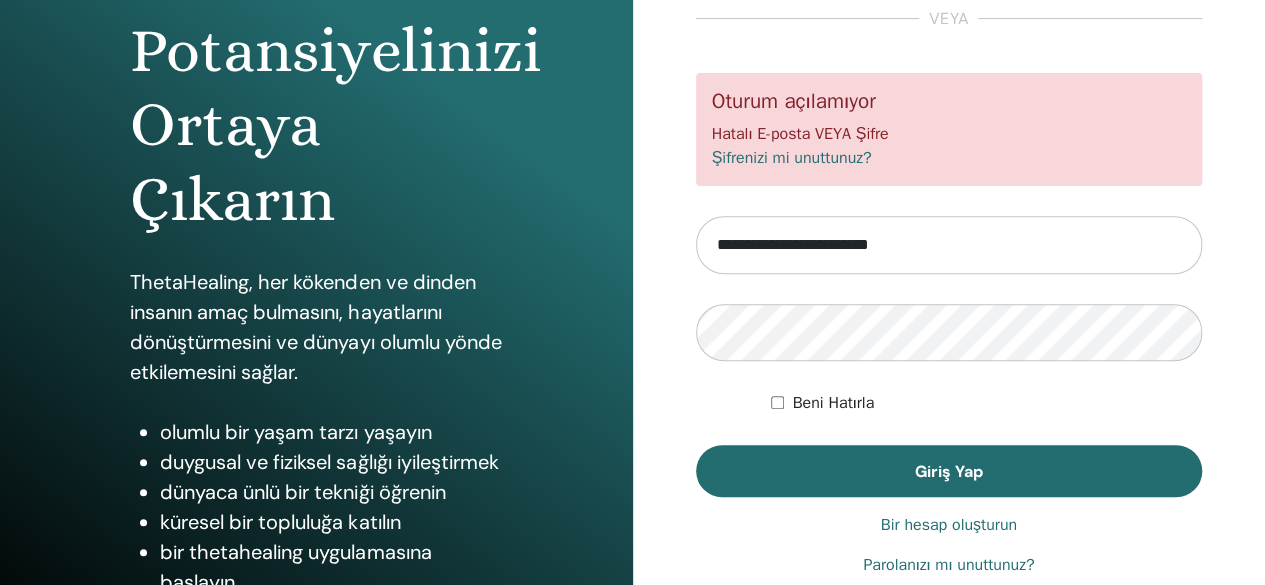 scroll, scrollTop: 280, scrollLeft: 0, axis: vertical 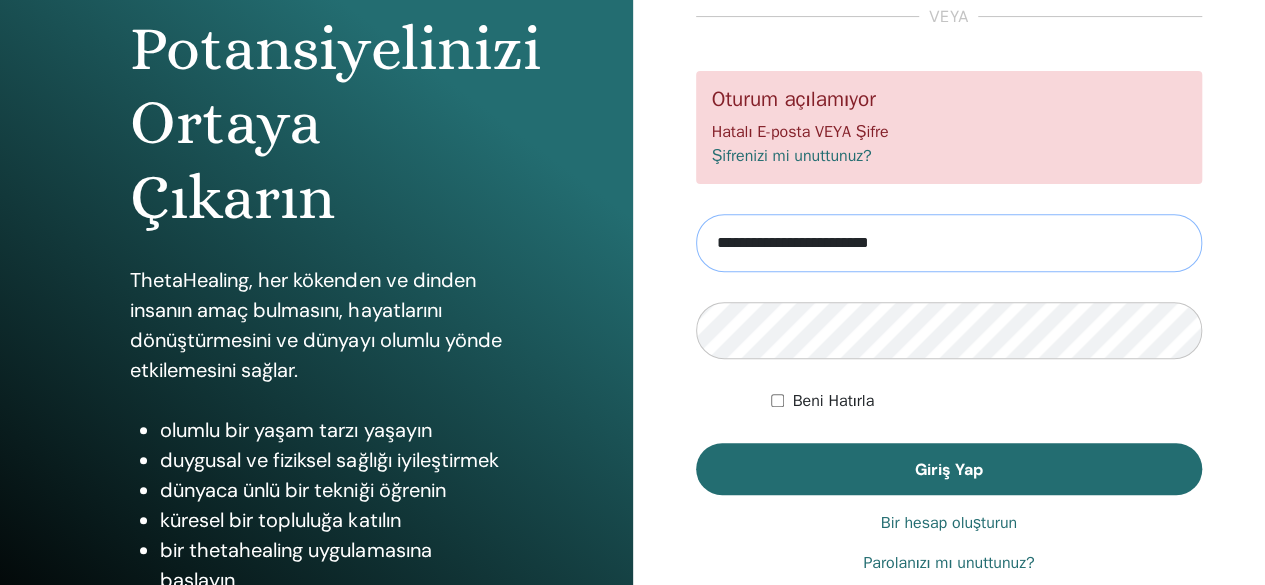 click on "**********" at bounding box center (949, 243) 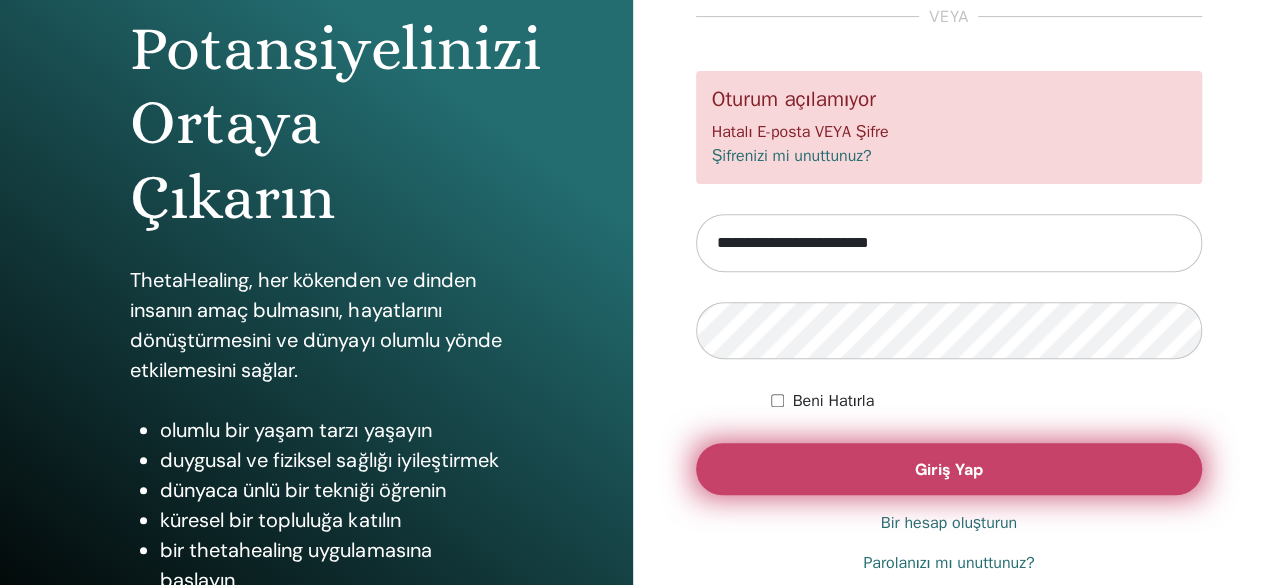 click on "Giriş Yap" at bounding box center (949, 469) 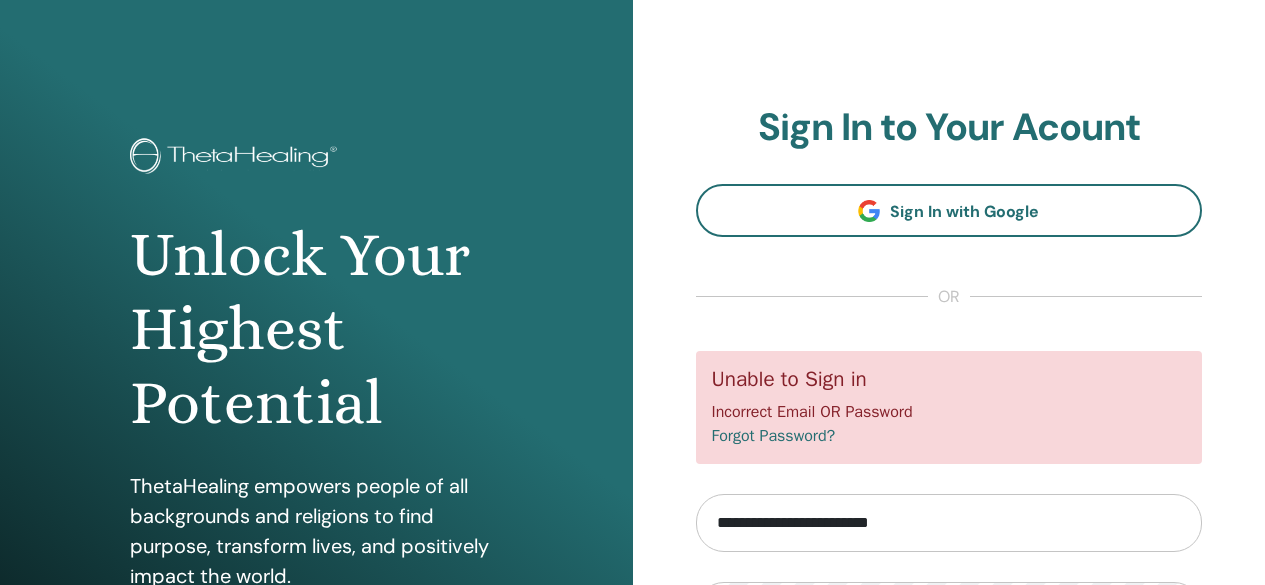 scroll, scrollTop: 0, scrollLeft: 0, axis: both 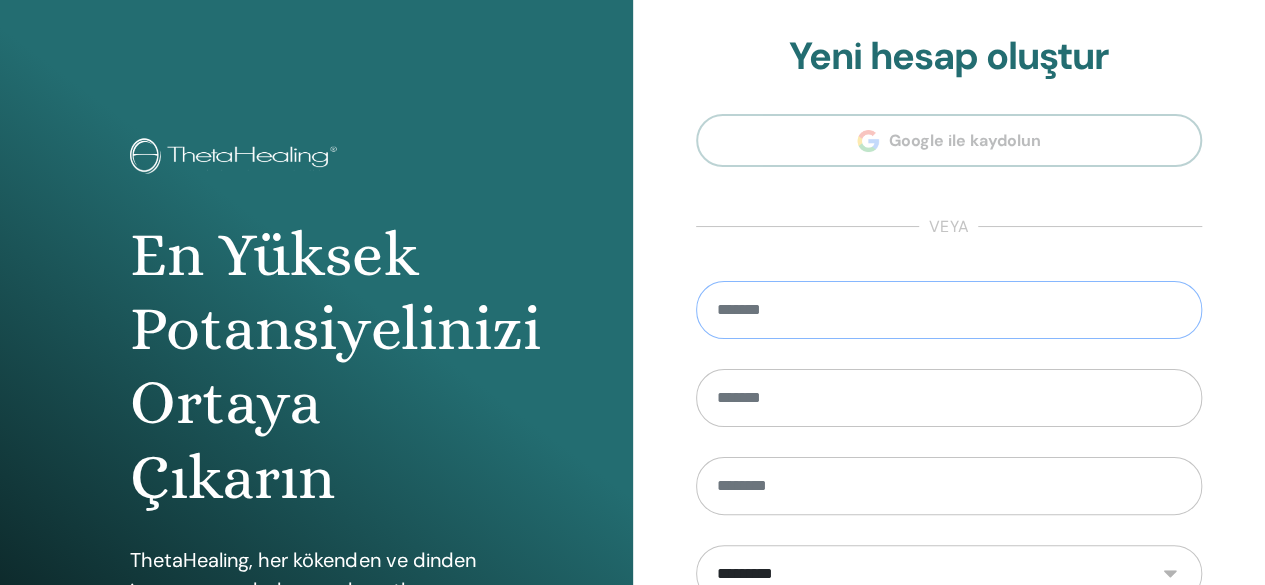 click at bounding box center [949, 310] 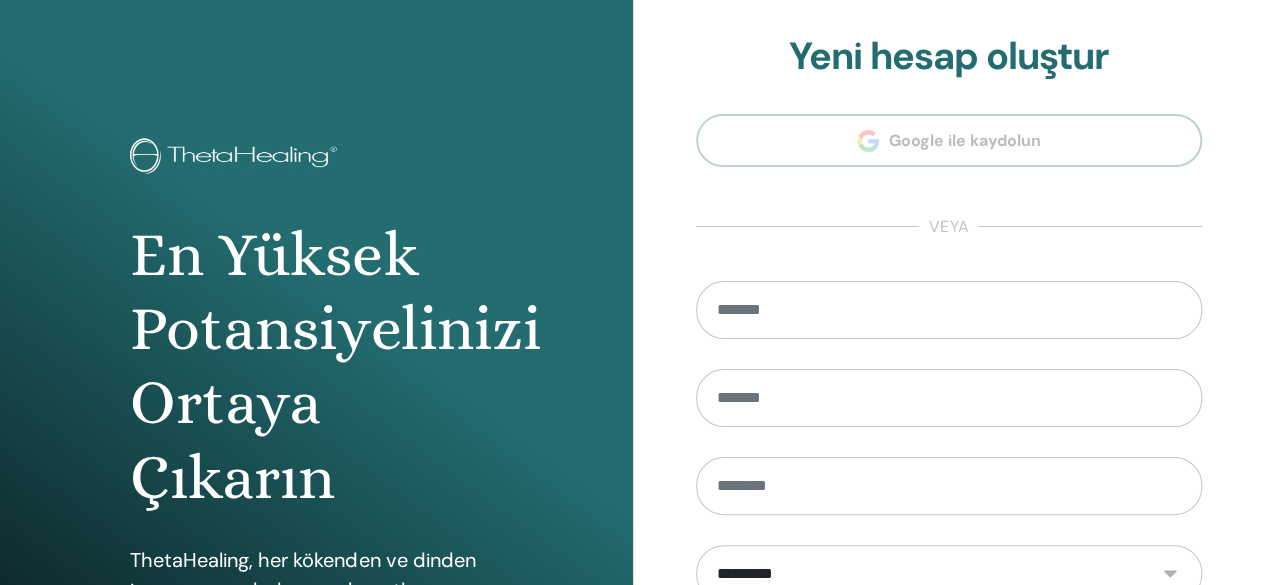 click on "**********" at bounding box center (949, 480) 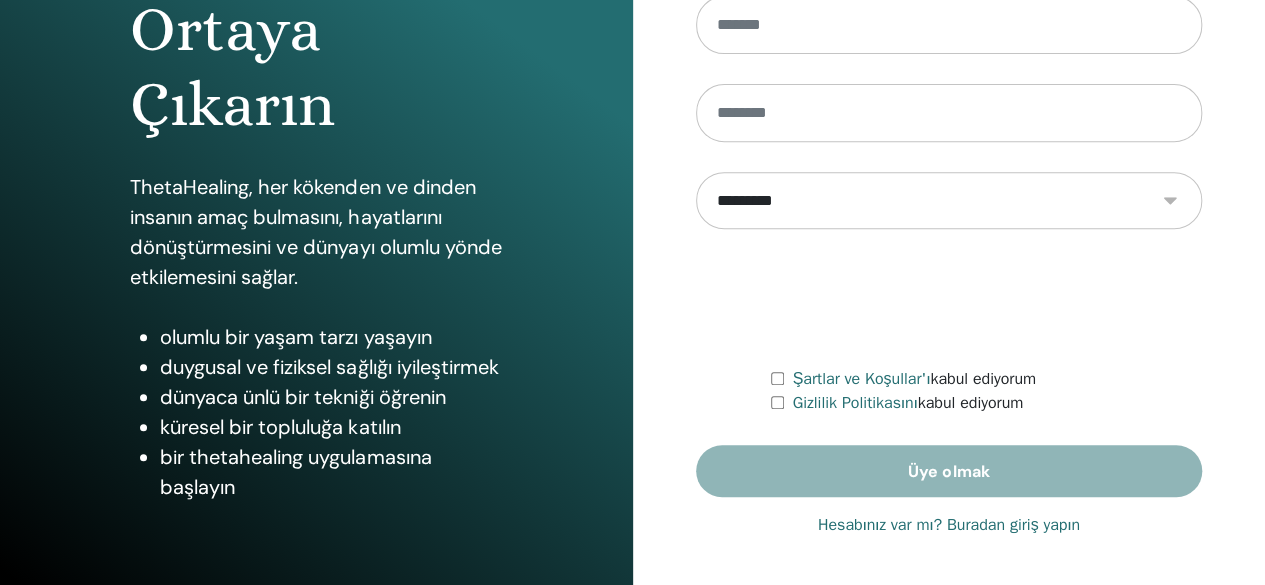 scroll, scrollTop: 374, scrollLeft: 0, axis: vertical 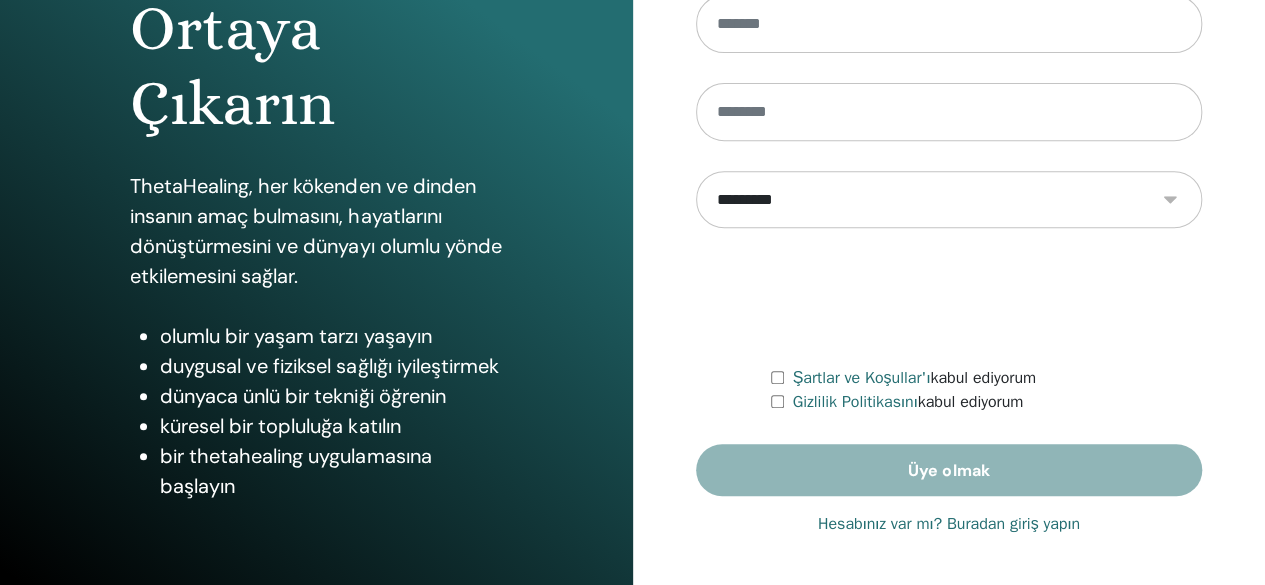 click on "Hesabınız var mı? Buradan giriş yapın" at bounding box center (949, 524) 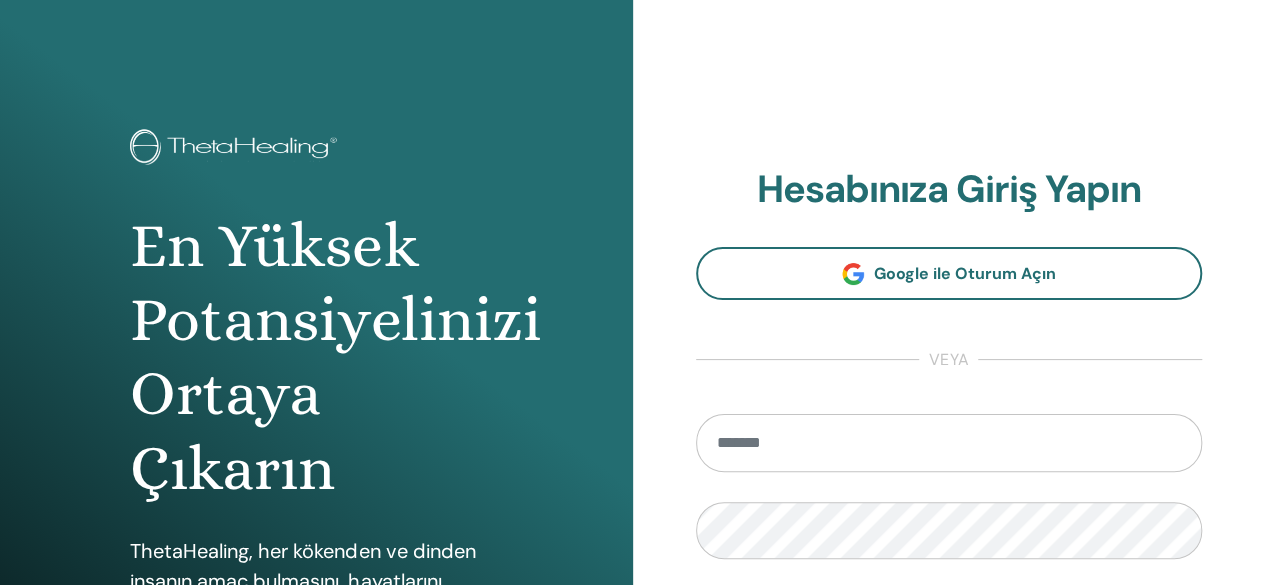 scroll, scrollTop: 0, scrollLeft: 0, axis: both 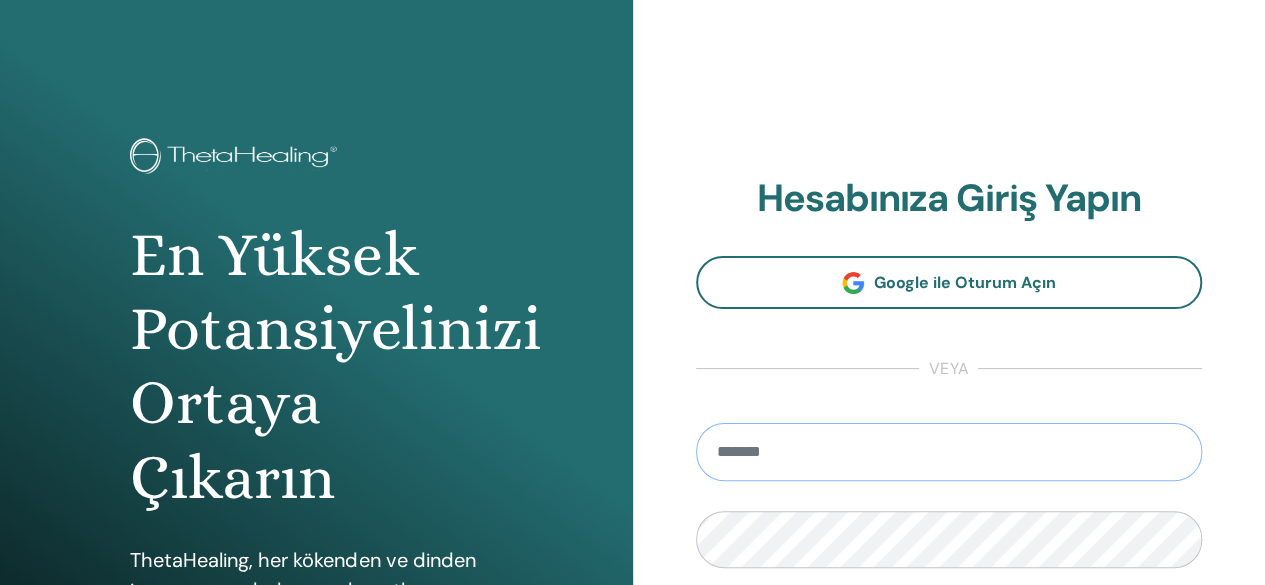 click at bounding box center [949, 452] 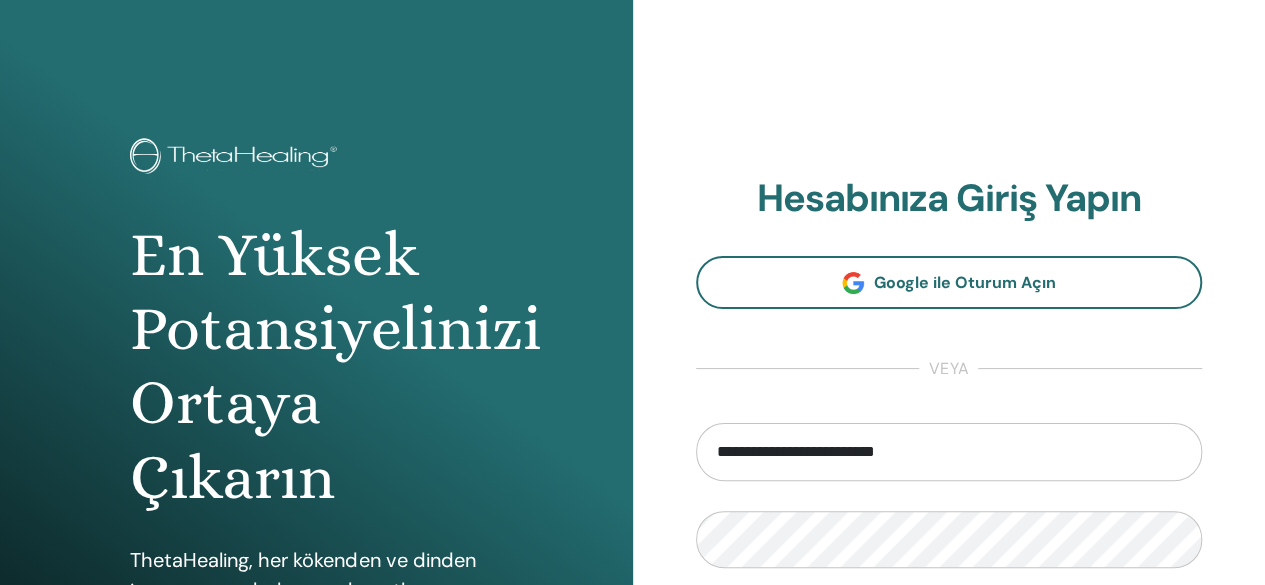 click on "**********" at bounding box center (949, 480) 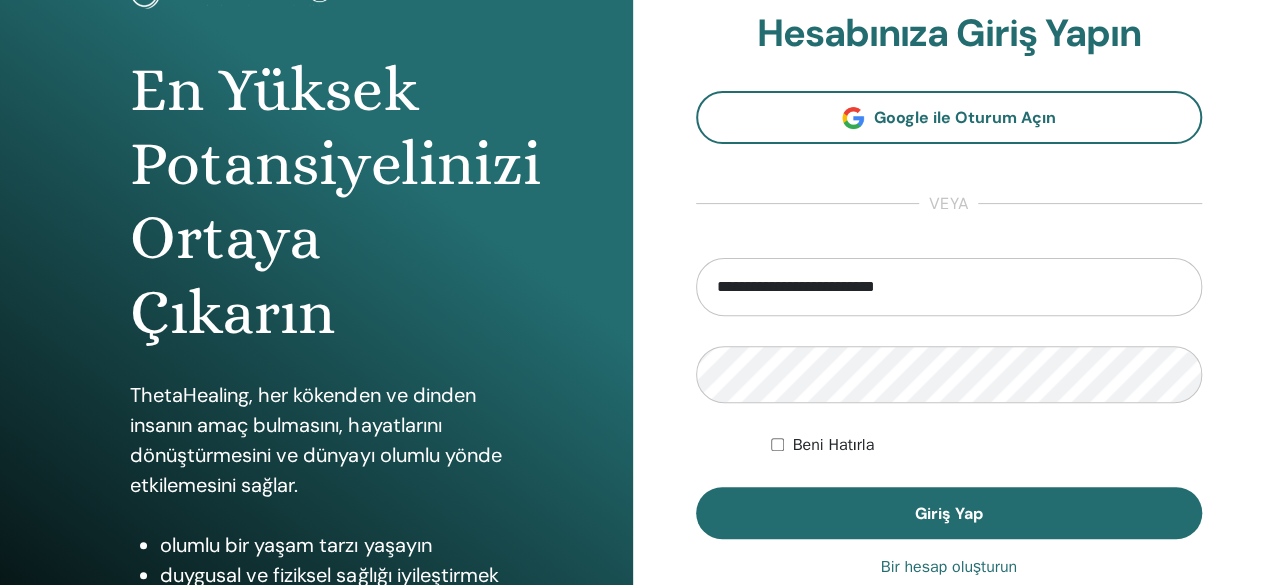scroll, scrollTop: 200, scrollLeft: 0, axis: vertical 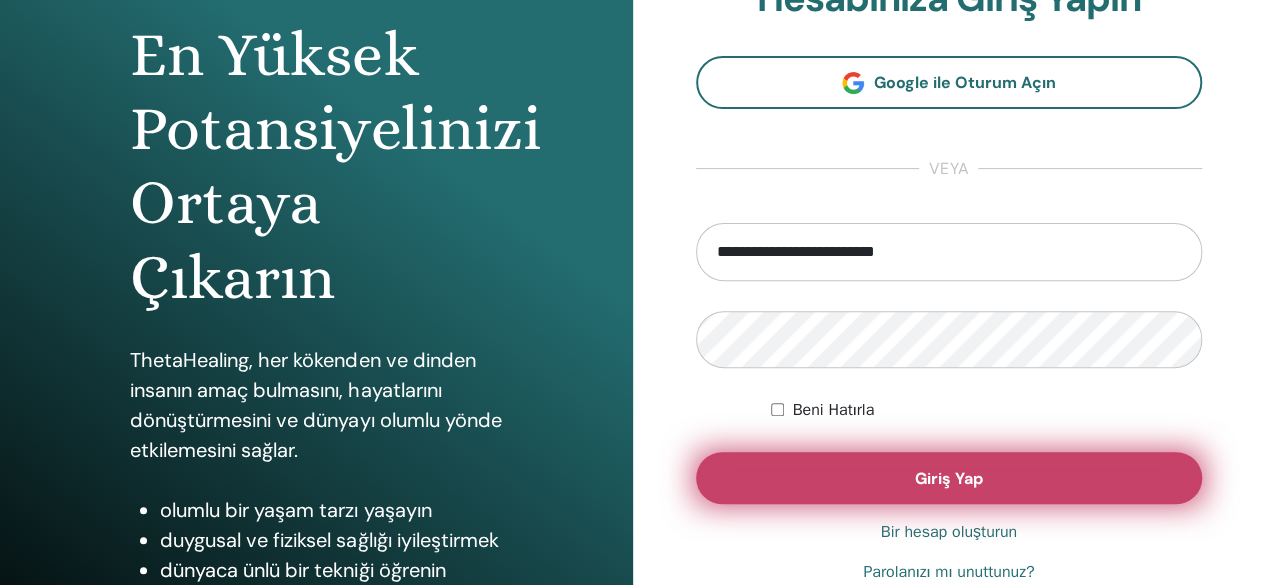 click on "Giriş Yap" at bounding box center (949, 478) 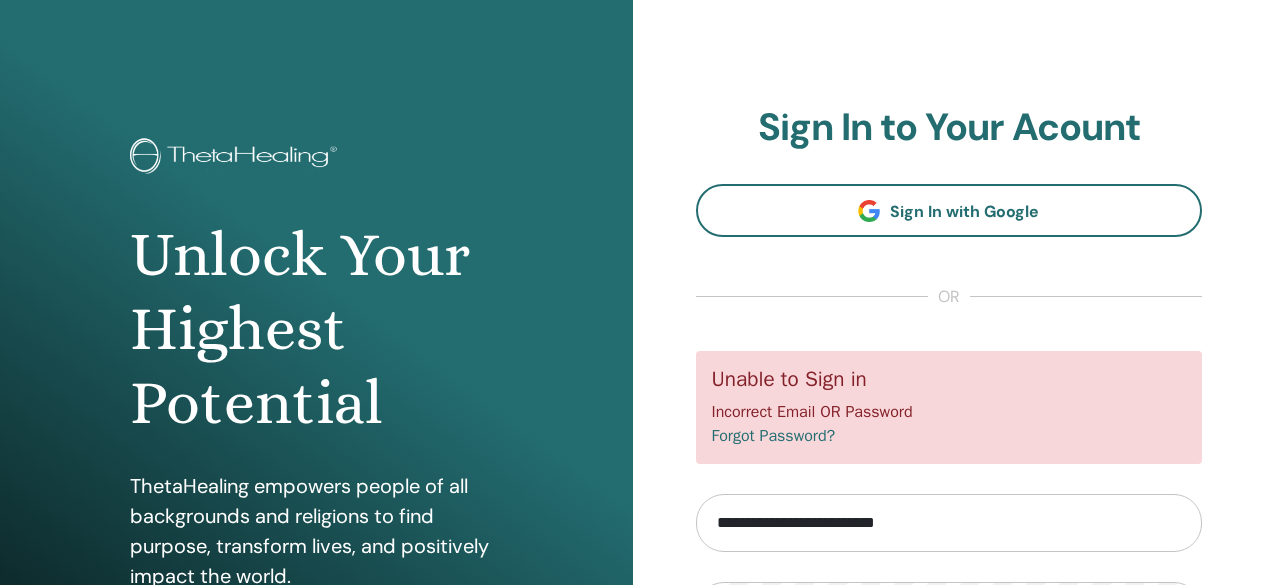 scroll, scrollTop: 0, scrollLeft: 0, axis: both 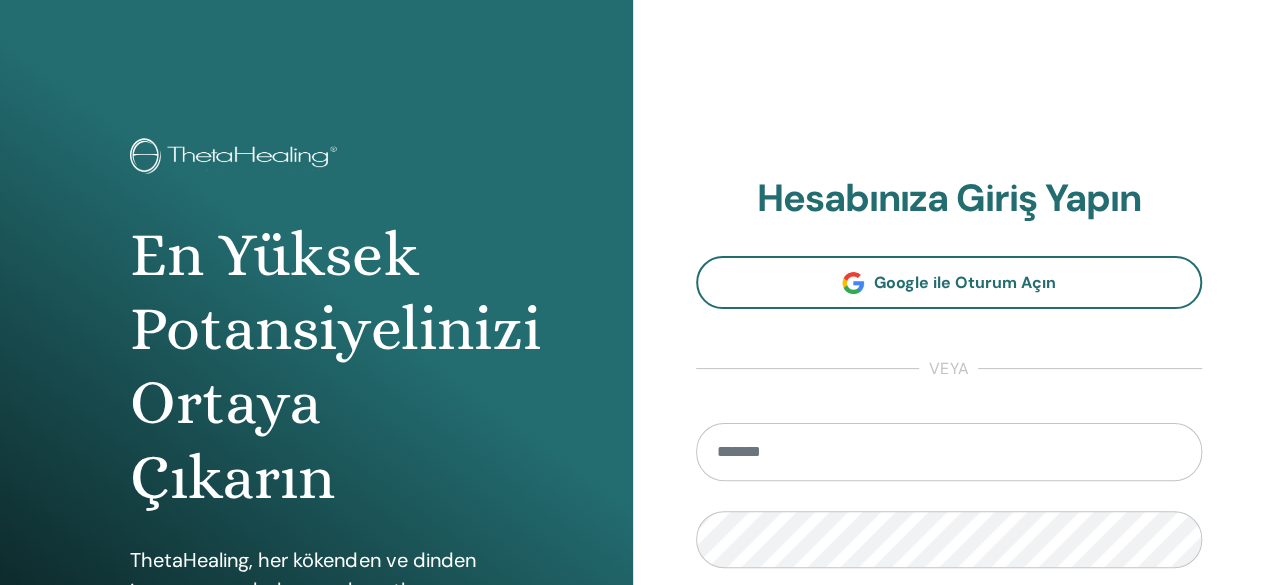 click at bounding box center (949, 452) 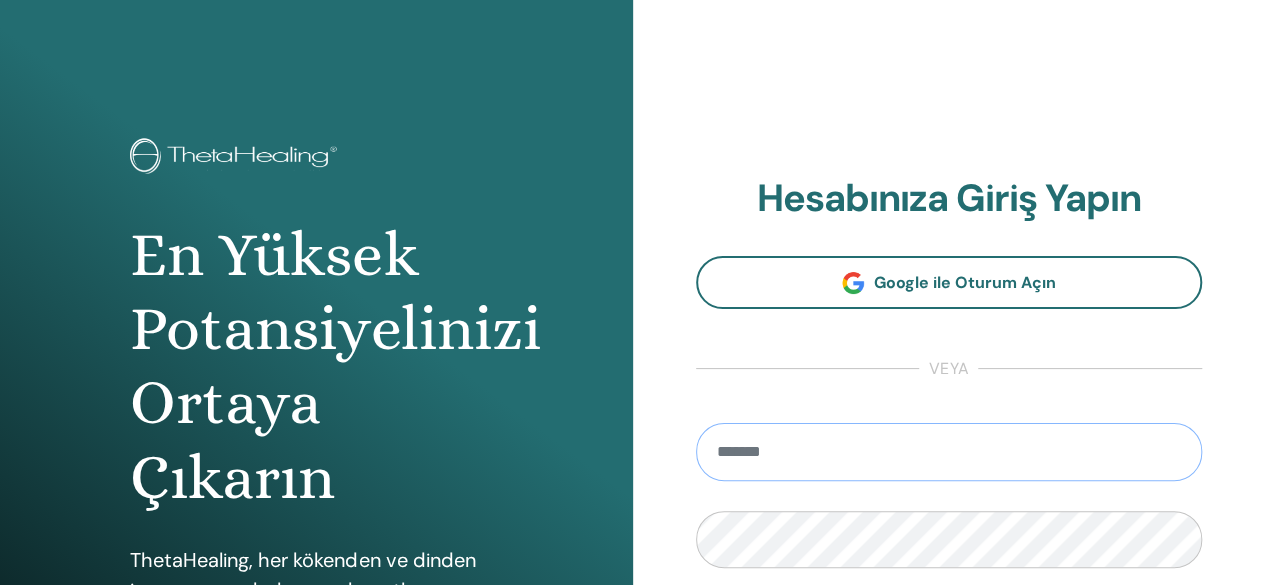click at bounding box center [949, 452] 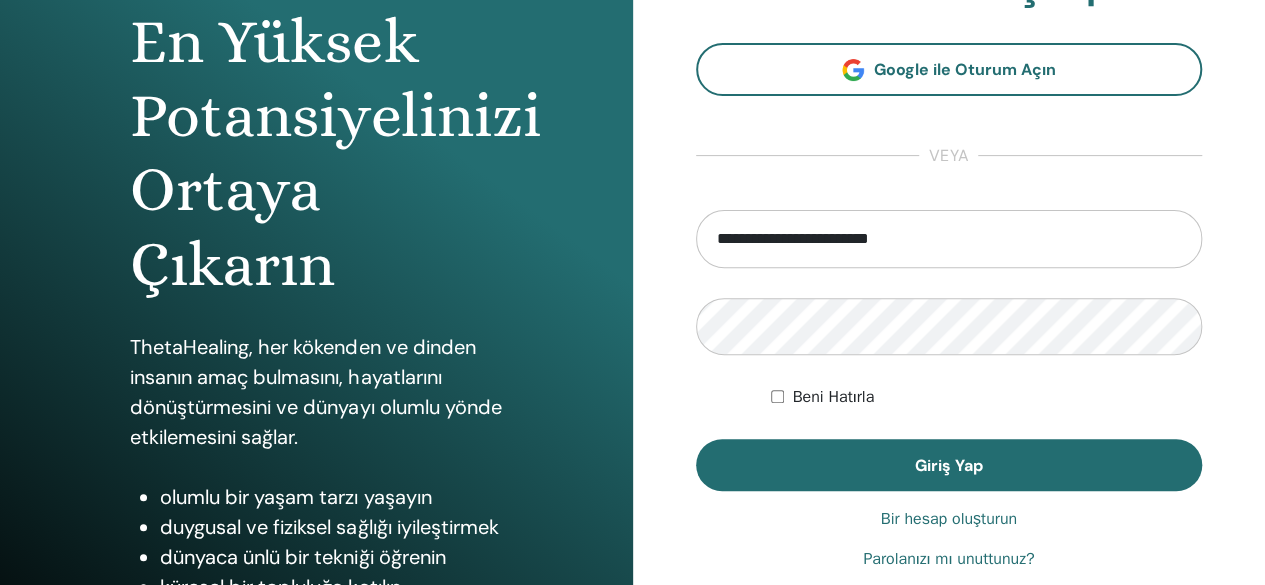 scroll, scrollTop: 225, scrollLeft: 0, axis: vertical 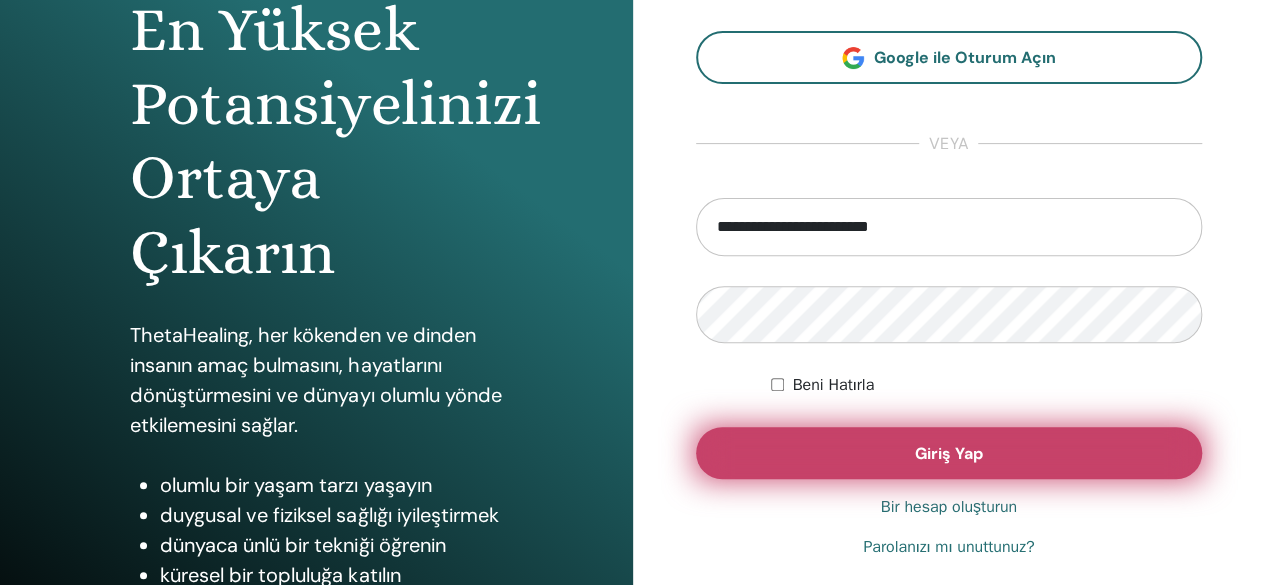 click on "Giriş Yap" at bounding box center [949, 453] 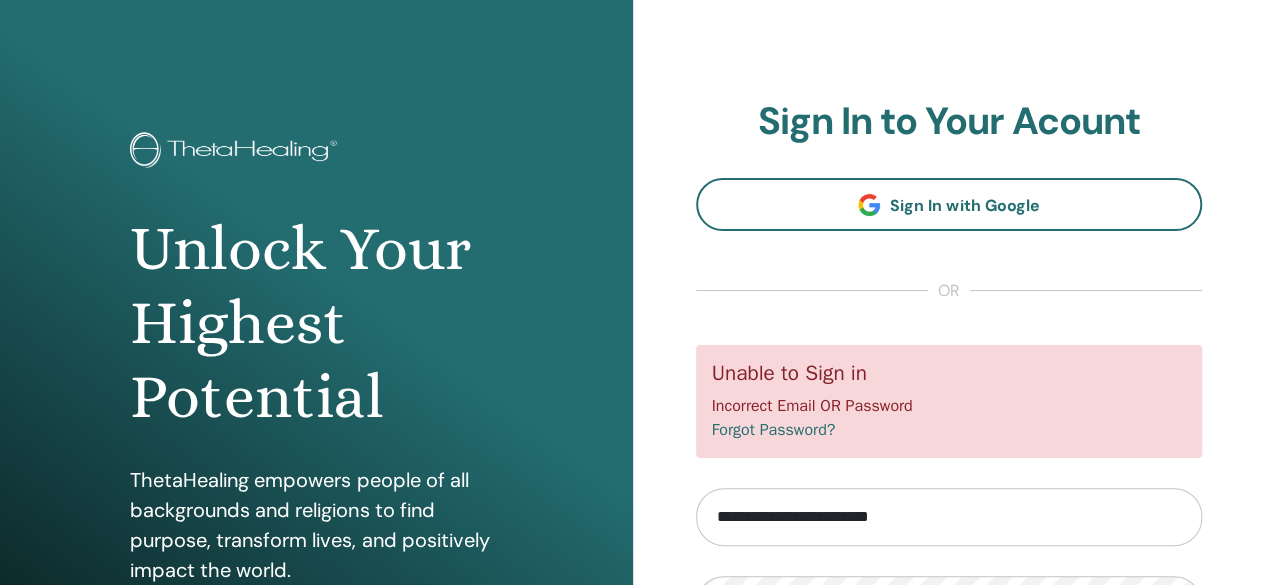 scroll, scrollTop: 6, scrollLeft: 0, axis: vertical 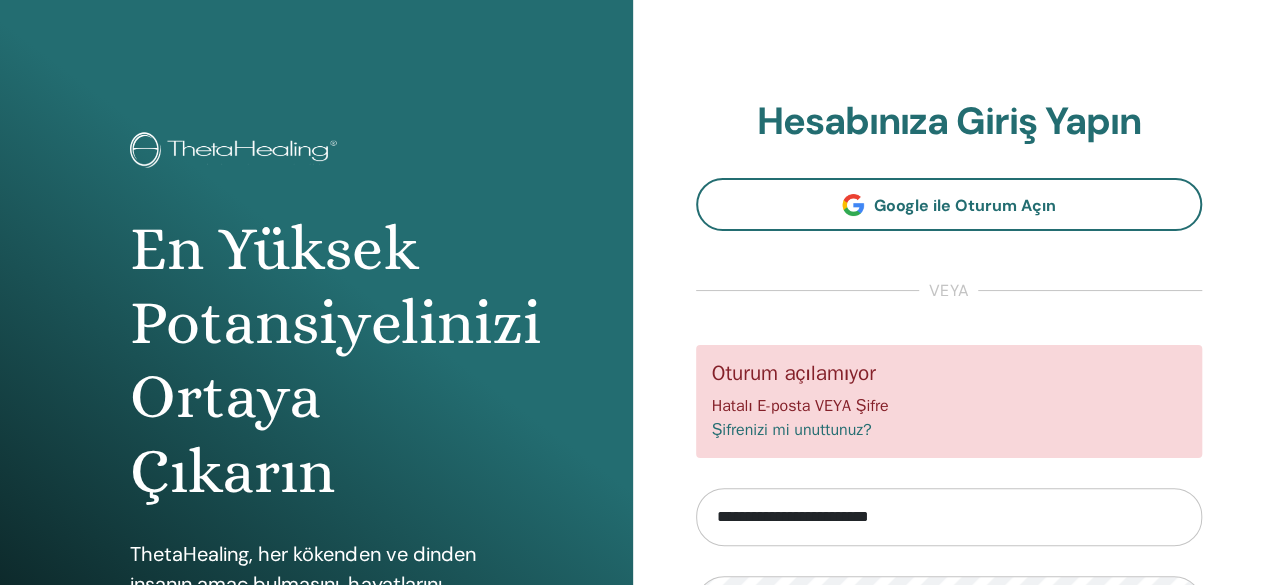 click on "**********" at bounding box center [949, 474] 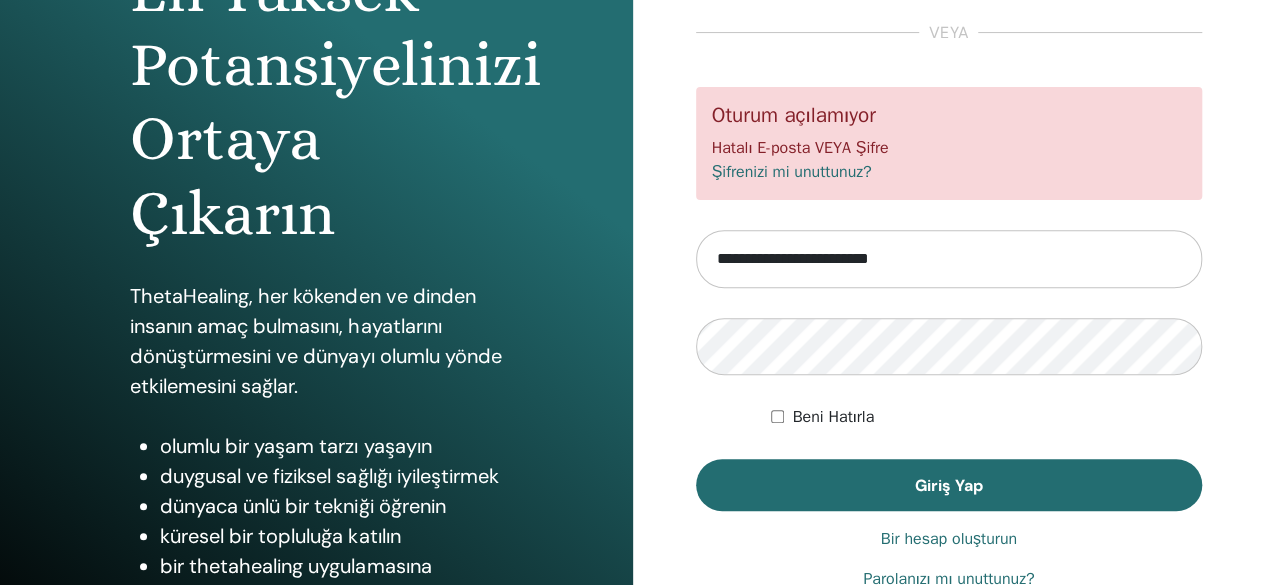 scroll, scrollTop: 280, scrollLeft: 0, axis: vertical 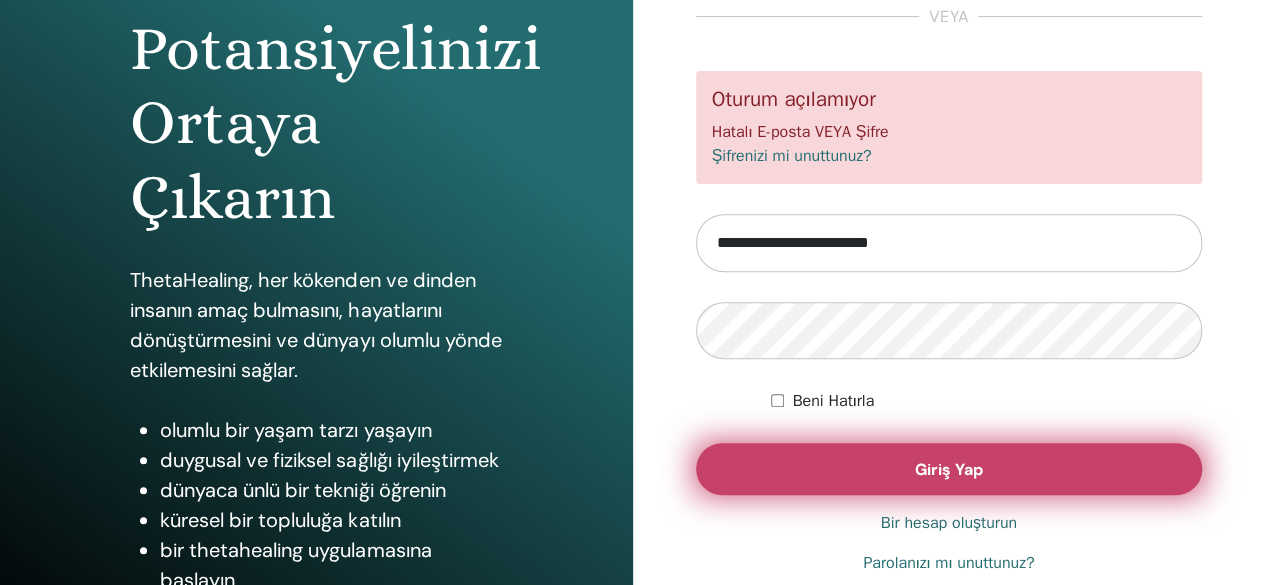 click on "Giriş Yap" at bounding box center [949, 469] 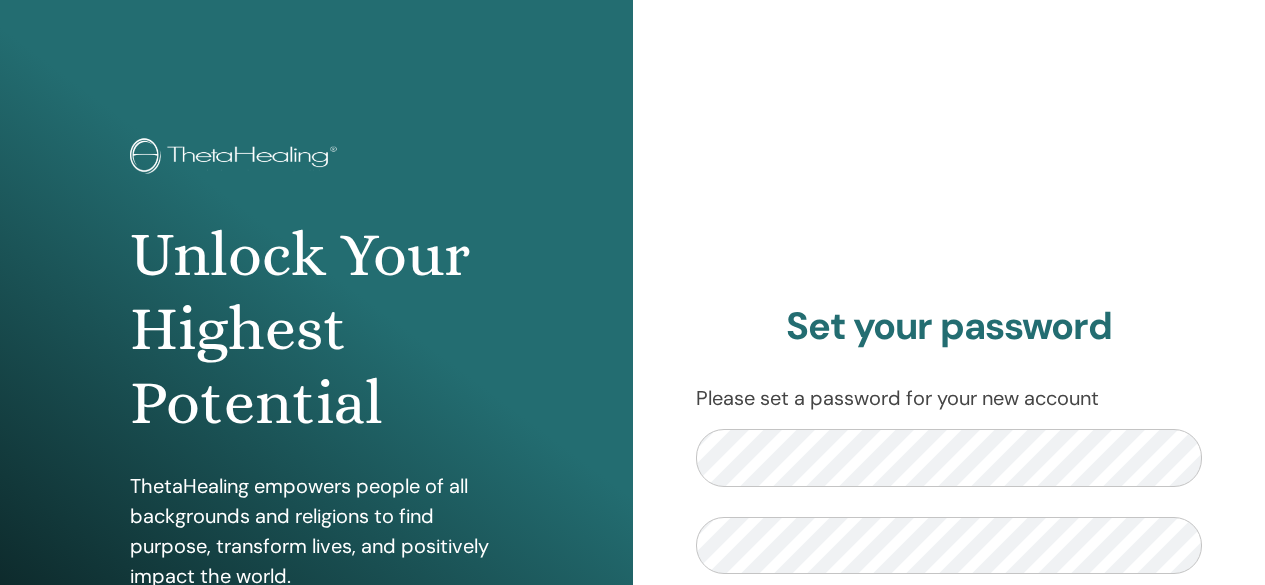 scroll, scrollTop: 0, scrollLeft: 0, axis: both 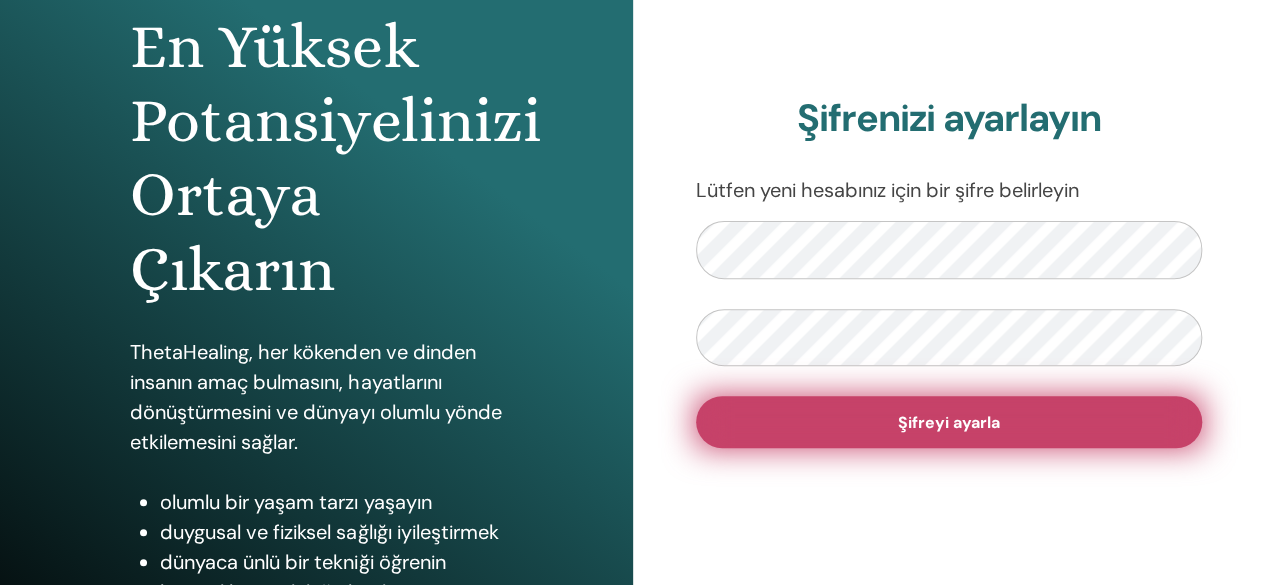 click on "Şifreyi ayarla" at bounding box center [949, 422] 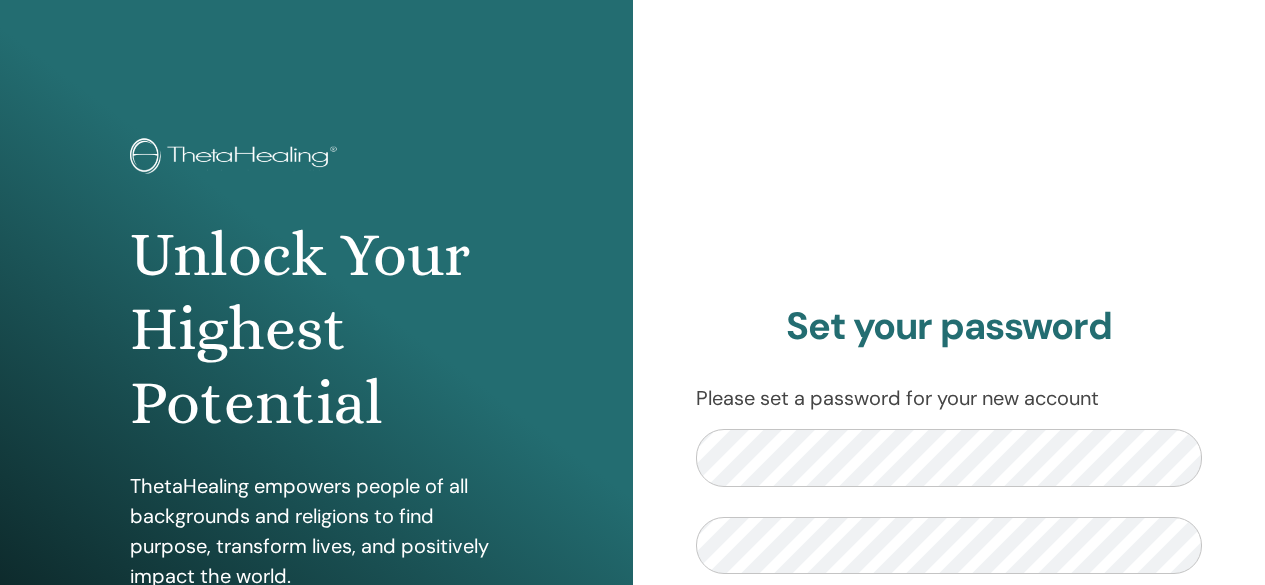 scroll, scrollTop: 0, scrollLeft: 0, axis: both 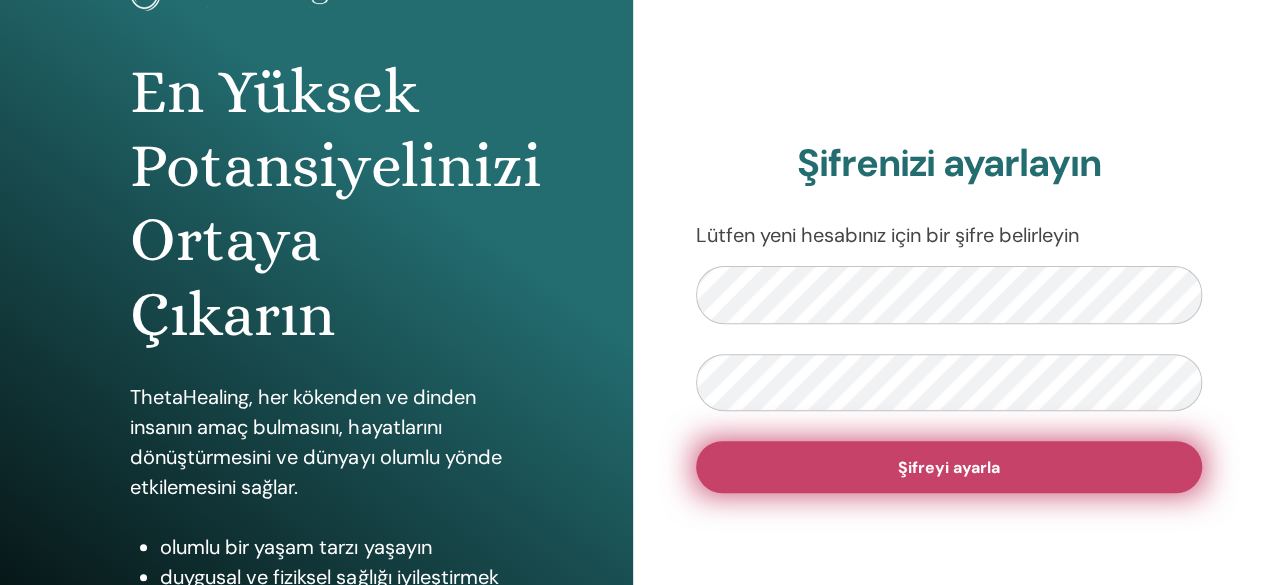click on "Şifreyi ayarla" at bounding box center [949, 467] 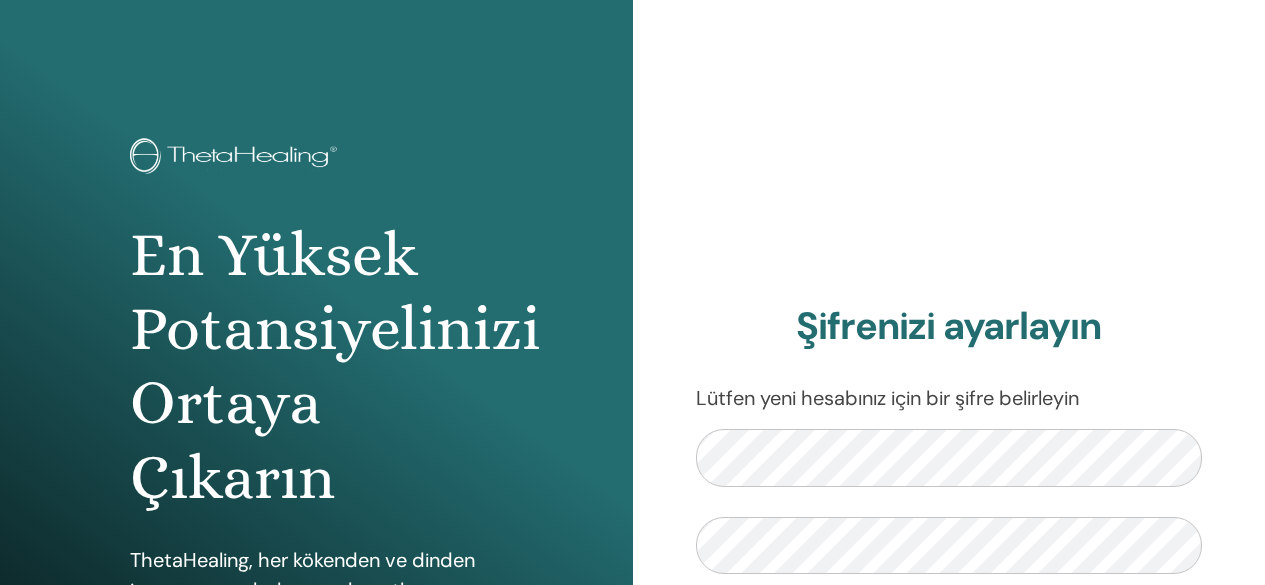scroll, scrollTop: 0, scrollLeft: 0, axis: both 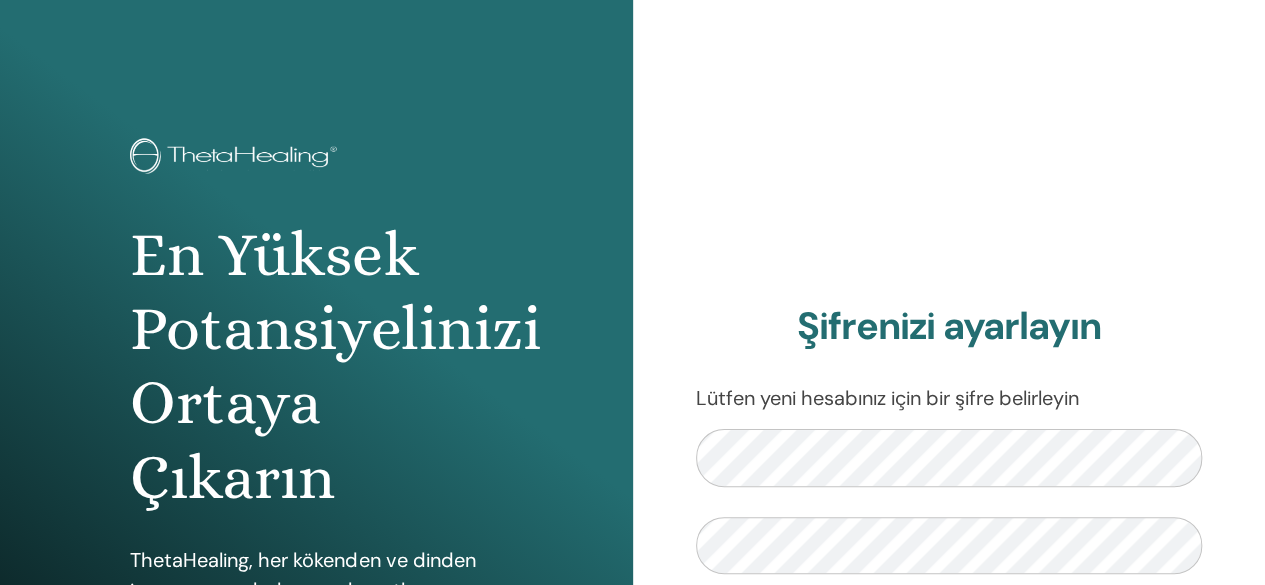 click on "Şifrenizi ayarlayın
Lütfen yeni hesabınız için bir şifre belirleyin
Şifreyi ayarla" at bounding box center (949, 480) 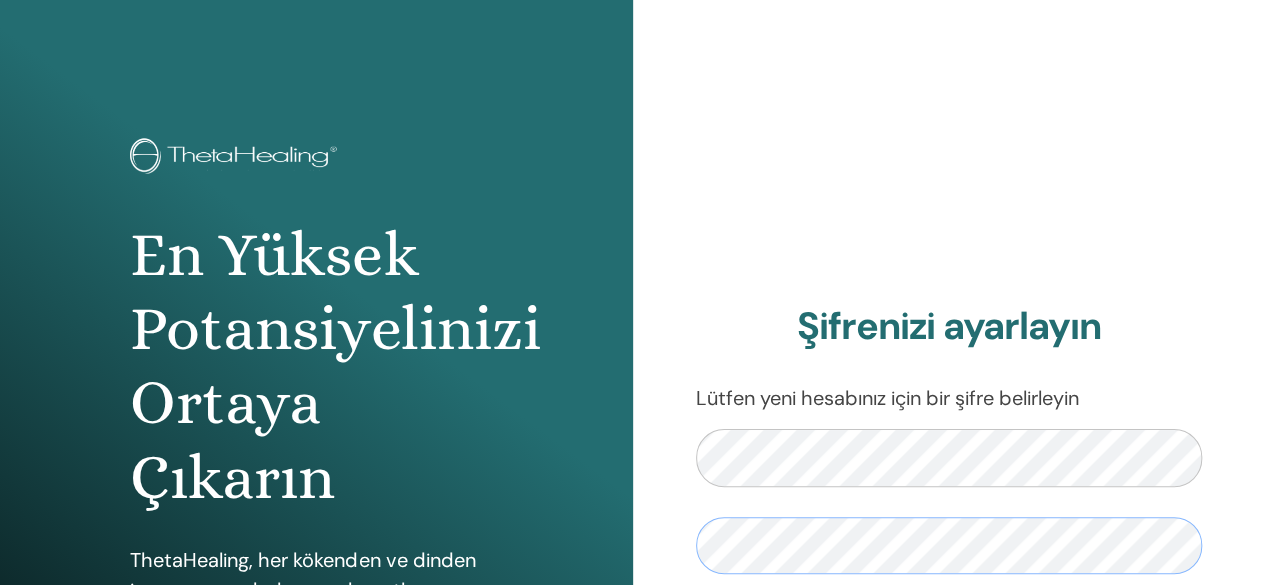 scroll, scrollTop: 149, scrollLeft: 0, axis: vertical 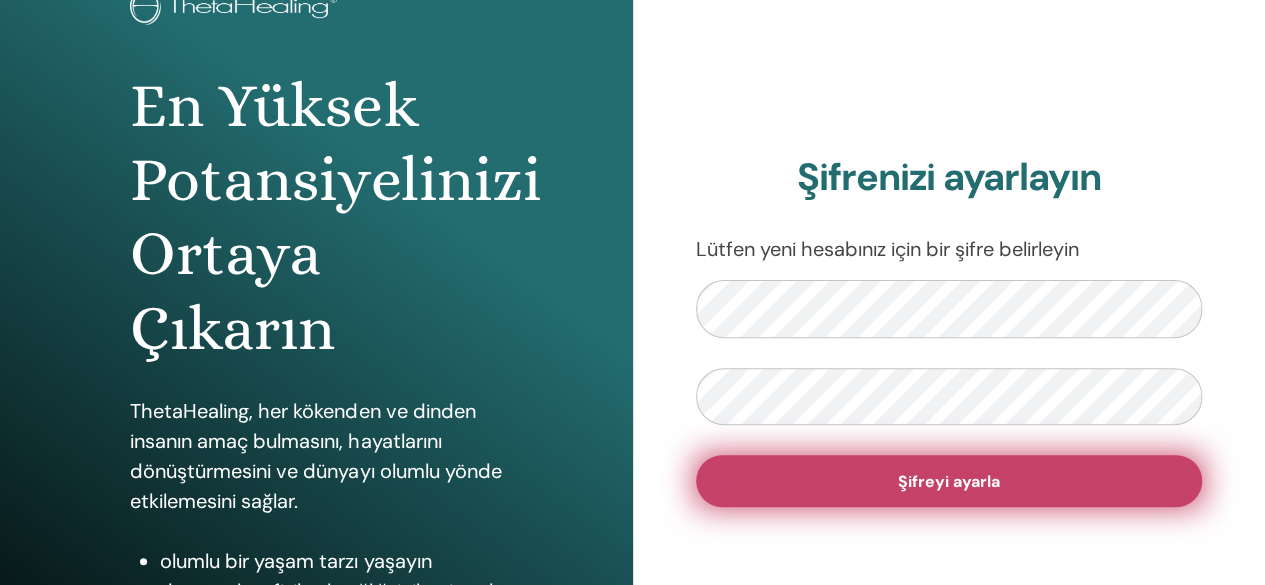 click on "Şifreyi ayarla" at bounding box center (949, 481) 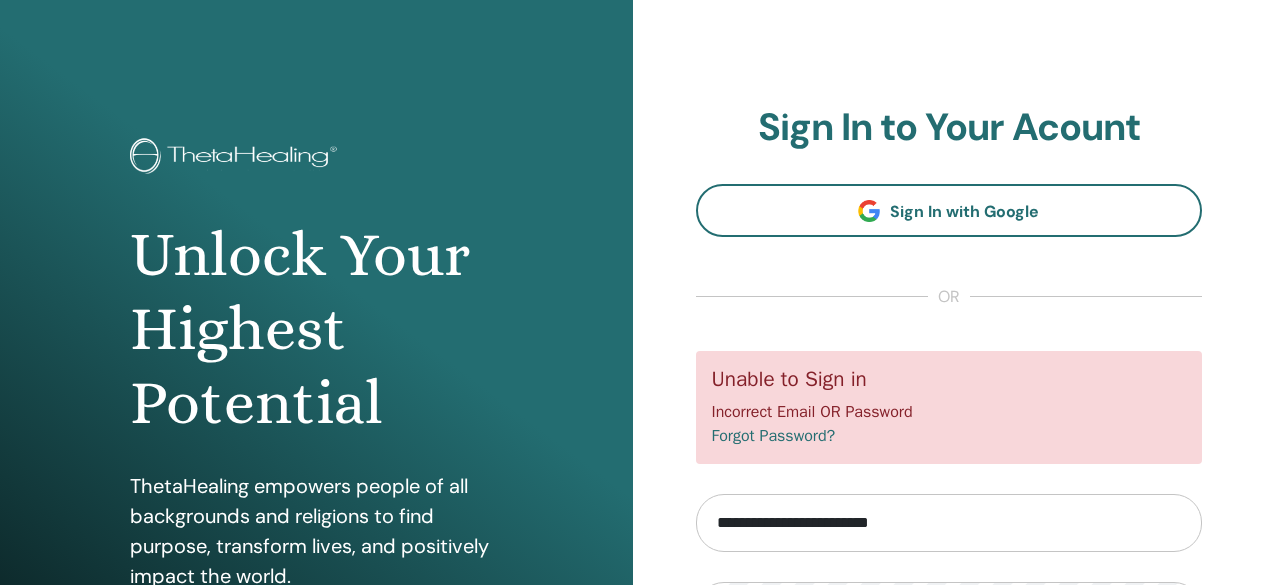 scroll, scrollTop: 6, scrollLeft: 0, axis: vertical 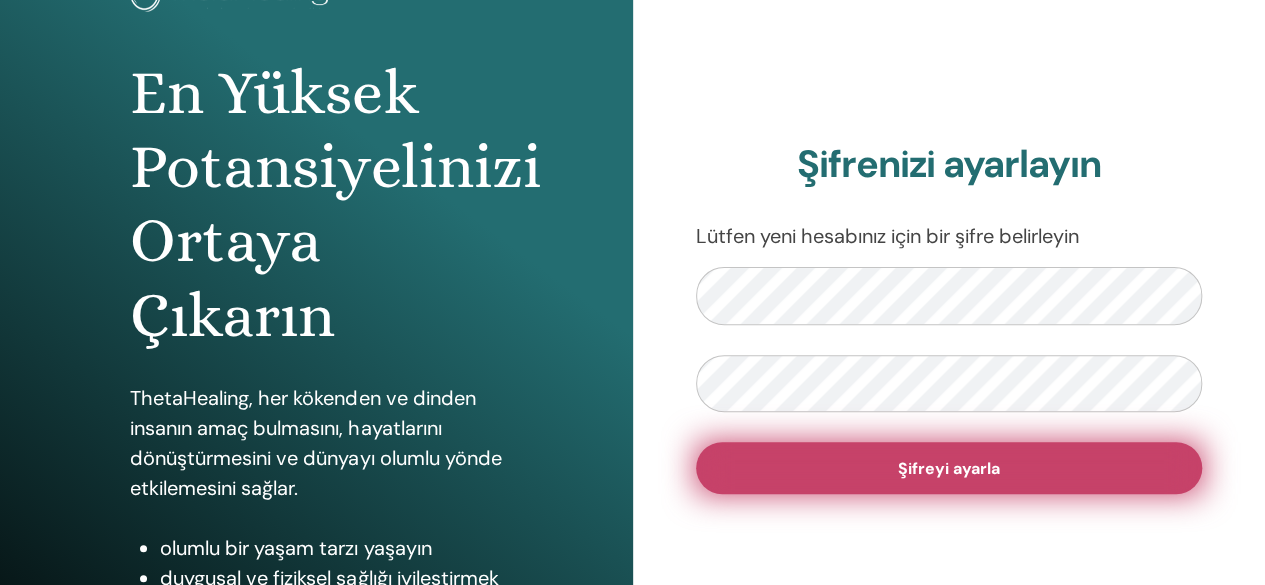 click on "Şifreyi ayarla" at bounding box center [949, 468] 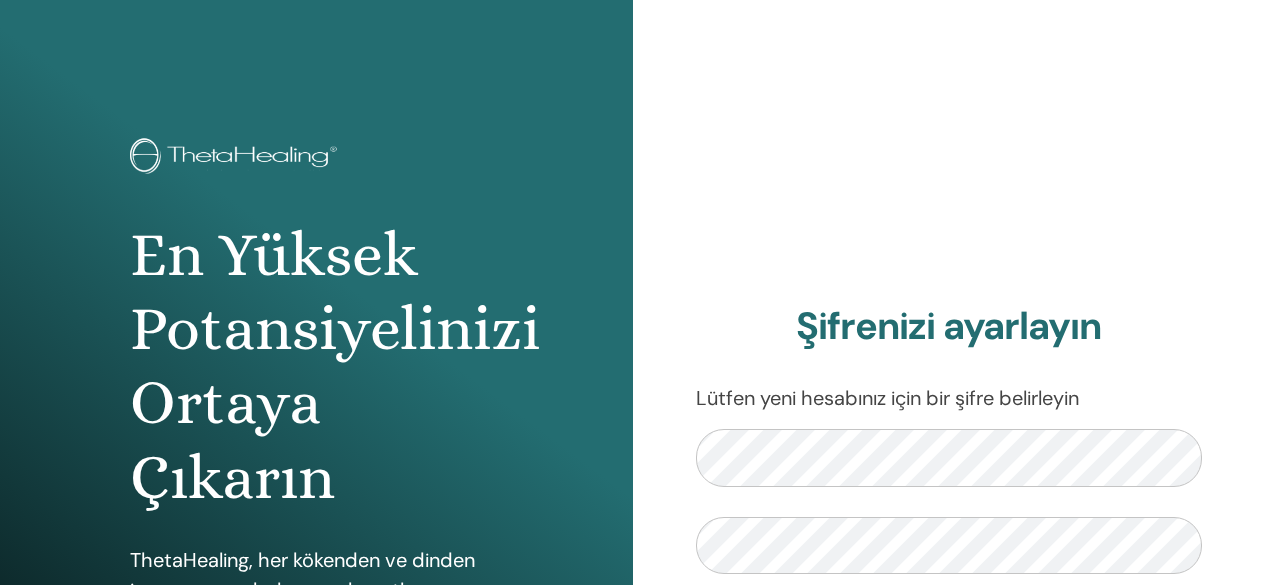 scroll, scrollTop: 0, scrollLeft: 0, axis: both 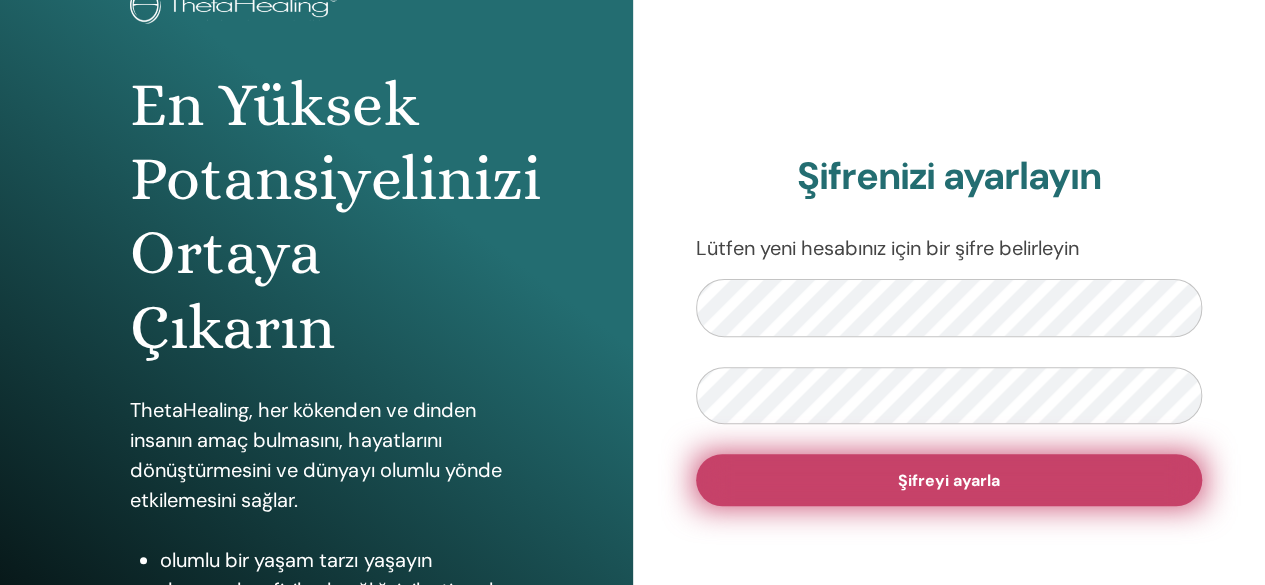 click on "Şifreyi ayarla" at bounding box center (949, 480) 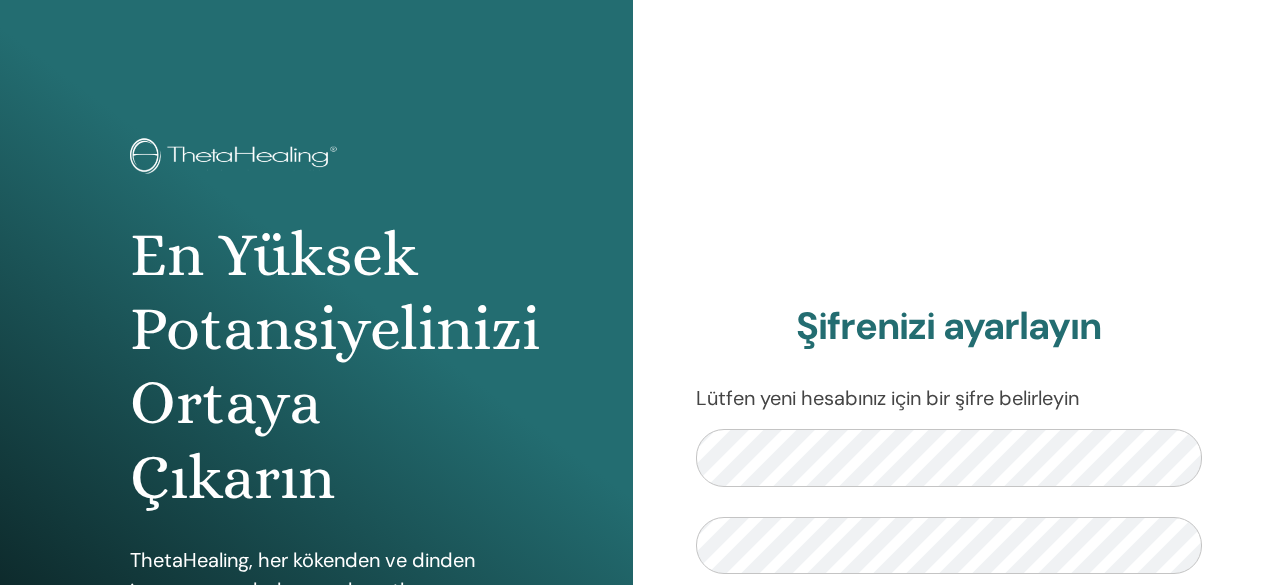 scroll, scrollTop: 0, scrollLeft: 0, axis: both 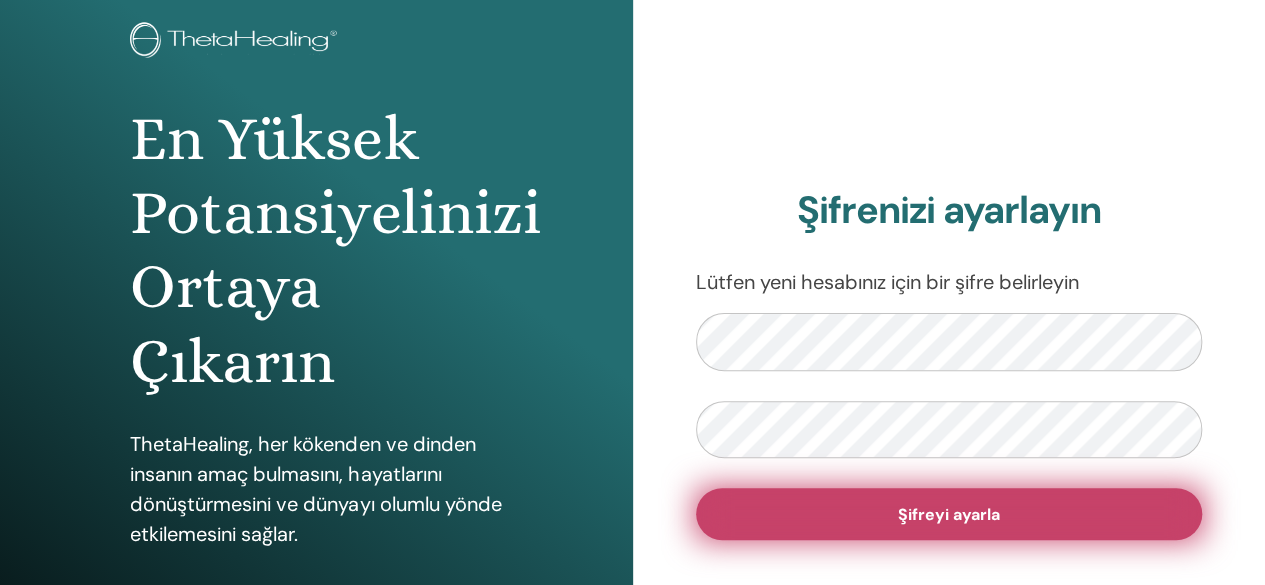click on "Şifreyi ayarla" at bounding box center [949, 514] 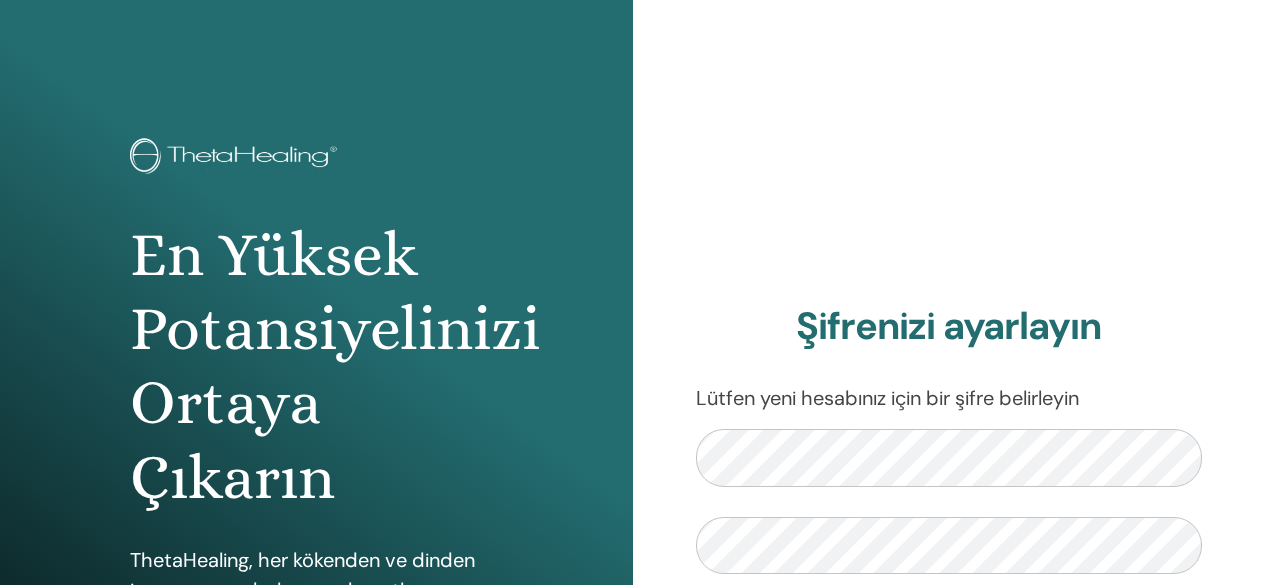 scroll, scrollTop: 0, scrollLeft: 0, axis: both 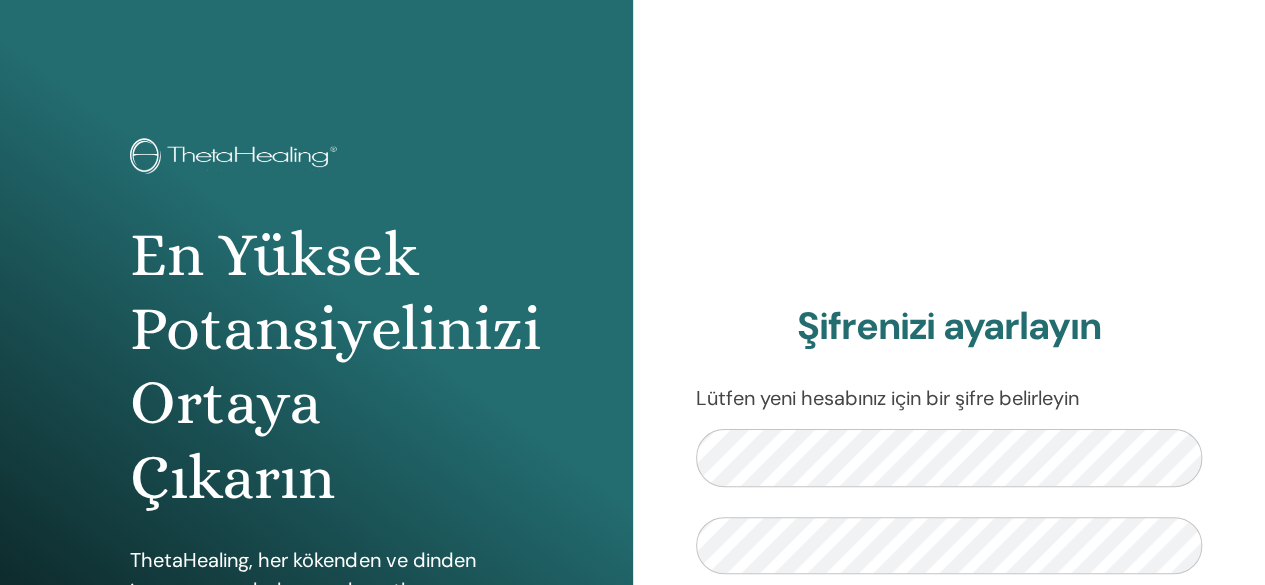 click on "Şifrenizi ayarlayın
Lütfen yeni hesabınız için bir şifre belirleyin
Şifreyi ayarla" at bounding box center [949, 480] 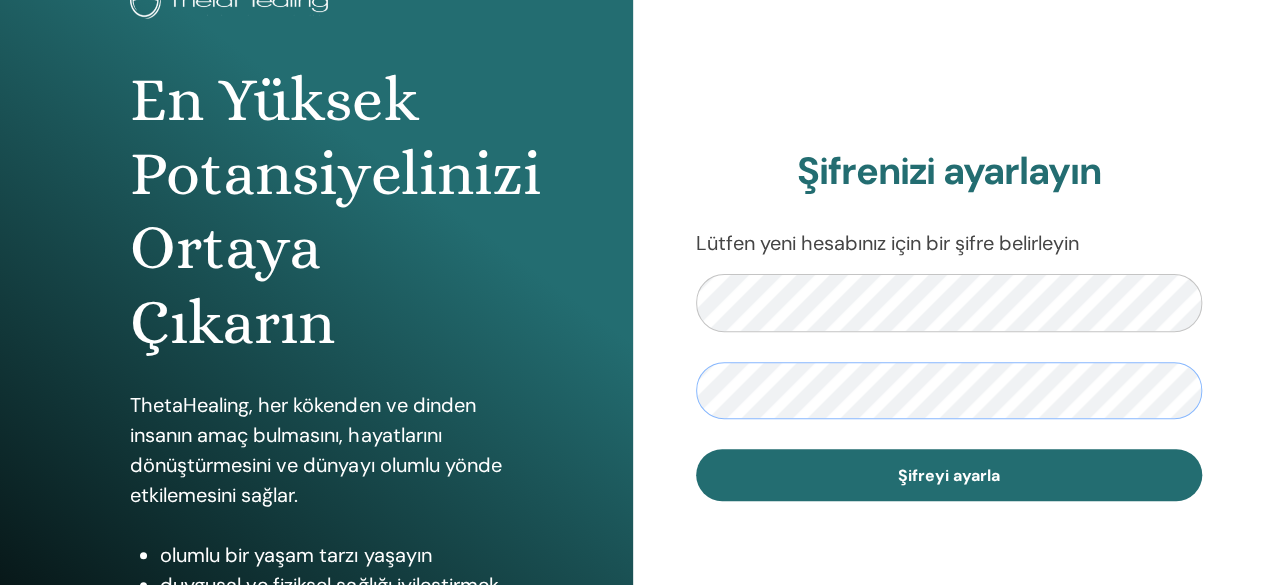 scroll, scrollTop: 156, scrollLeft: 0, axis: vertical 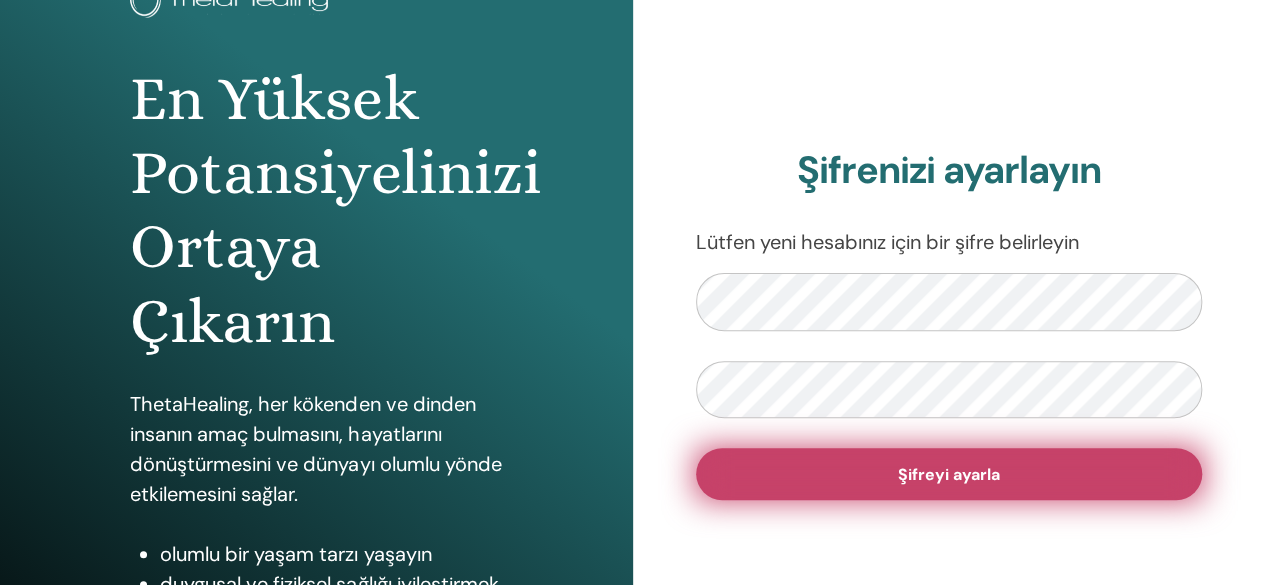 click on "Şifreyi ayarla" at bounding box center [949, 474] 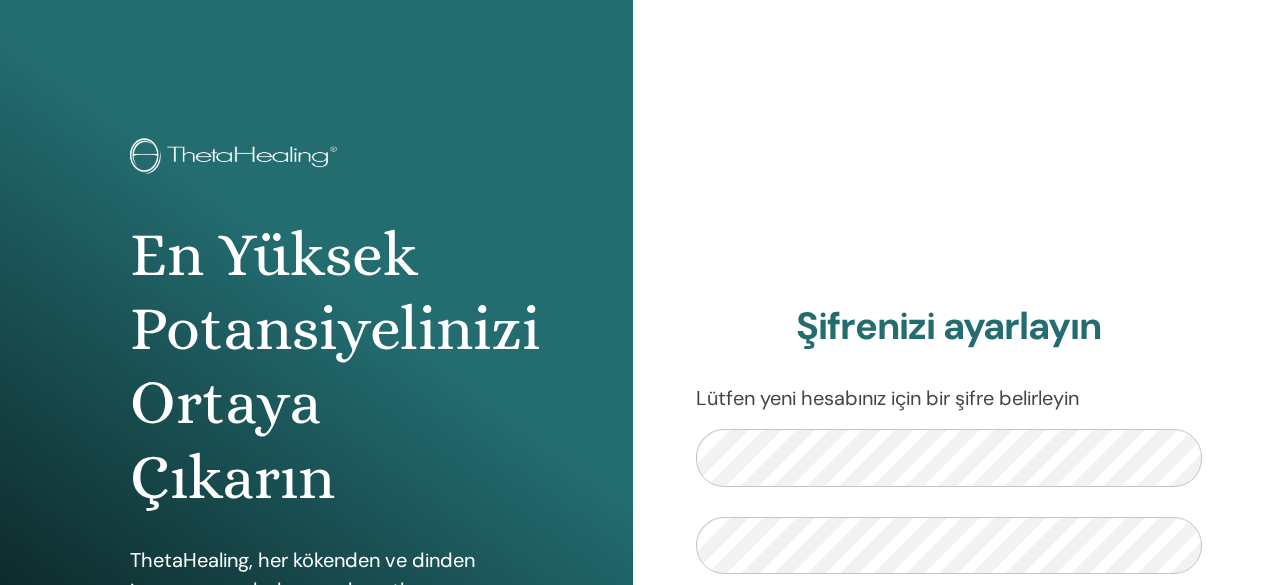 scroll, scrollTop: 0, scrollLeft: 0, axis: both 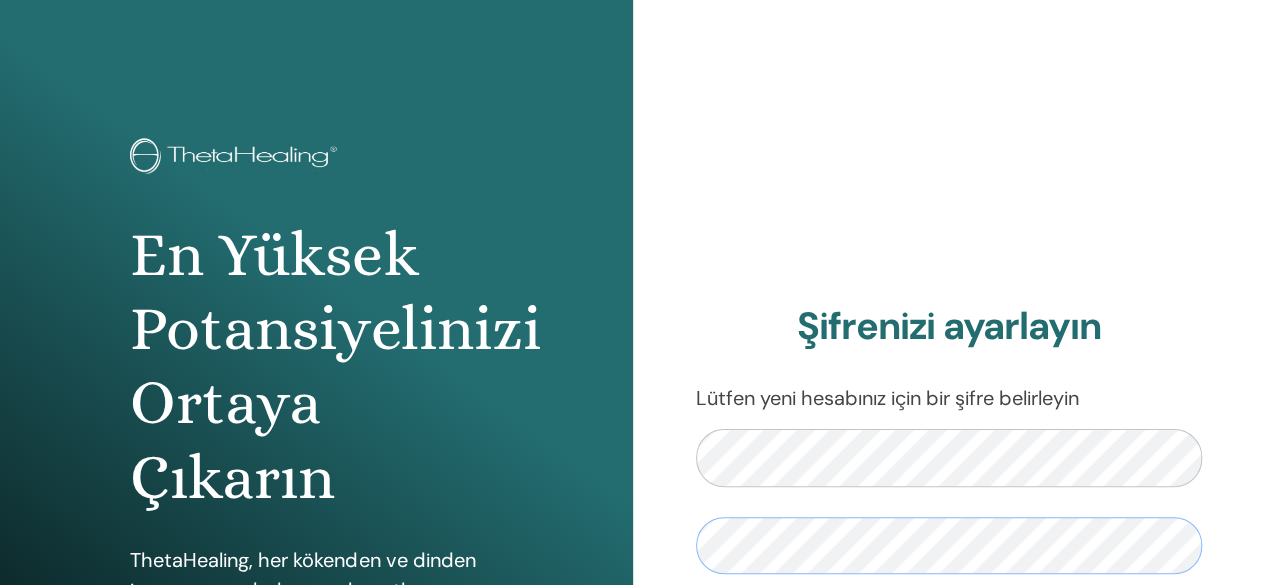 click on "Şifreyi ayarla" at bounding box center (949, 630) 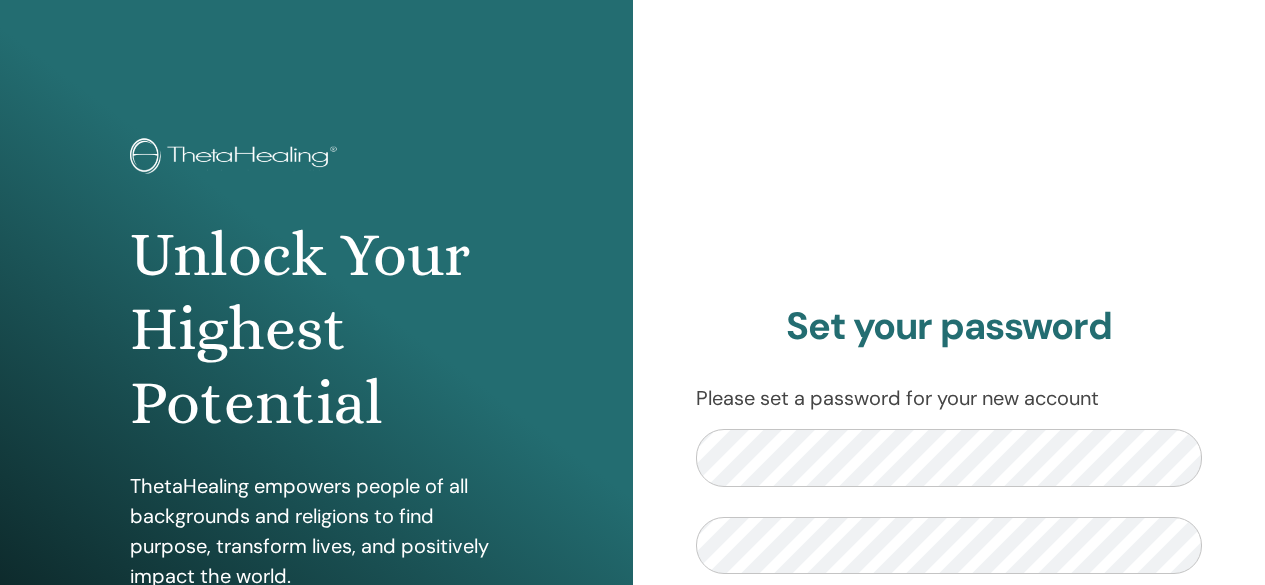scroll, scrollTop: 0, scrollLeft: 0, axis: both 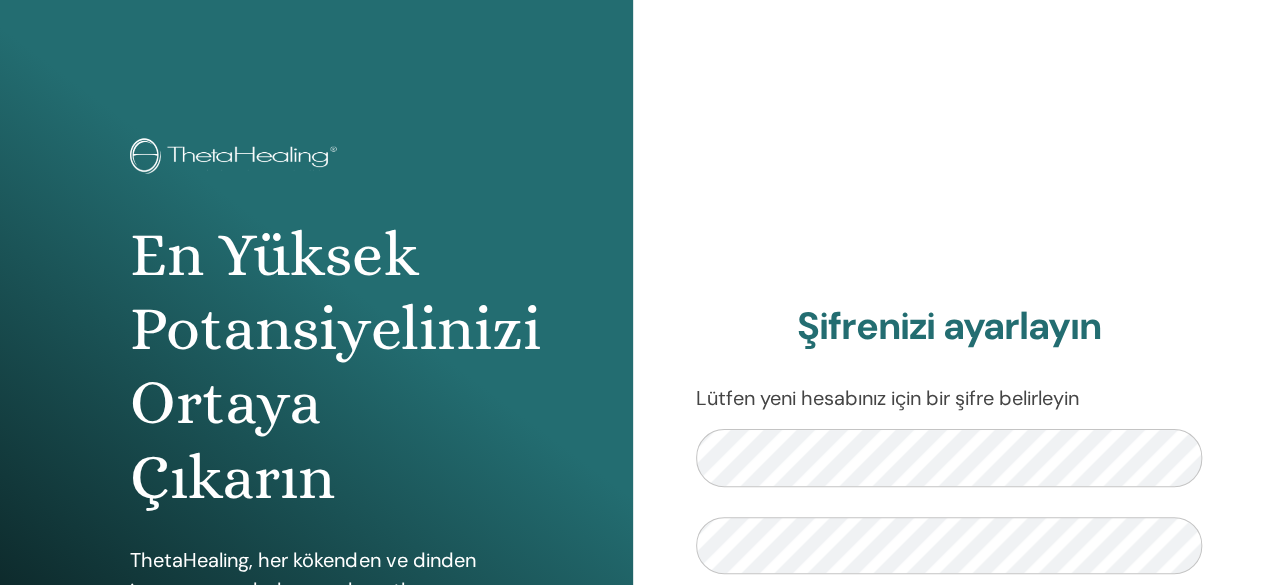 click on "Şifrenizi ayarlayın
Lütfen yeni hesabınız için bir şifre belirleyin
Şifreyi ayarla" at bounding box center [949, 480] 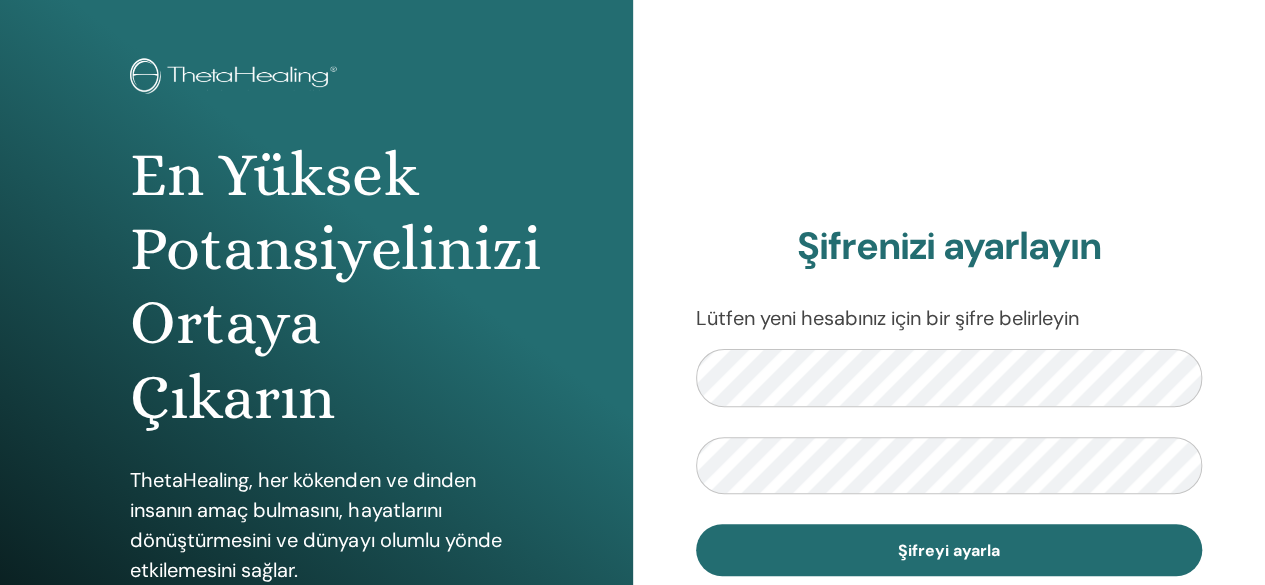 scroll, scrollTop: 120, scrollLeft: 0, axis: vertical 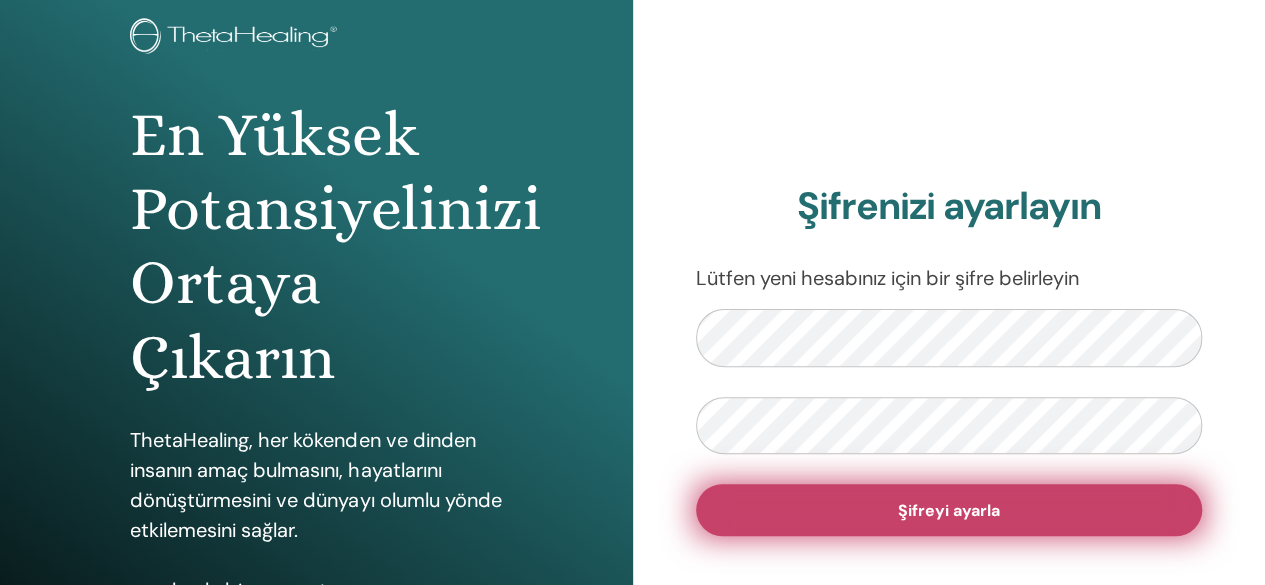 click on "Şifreyi ayarla" at bounding box center [949, 510] 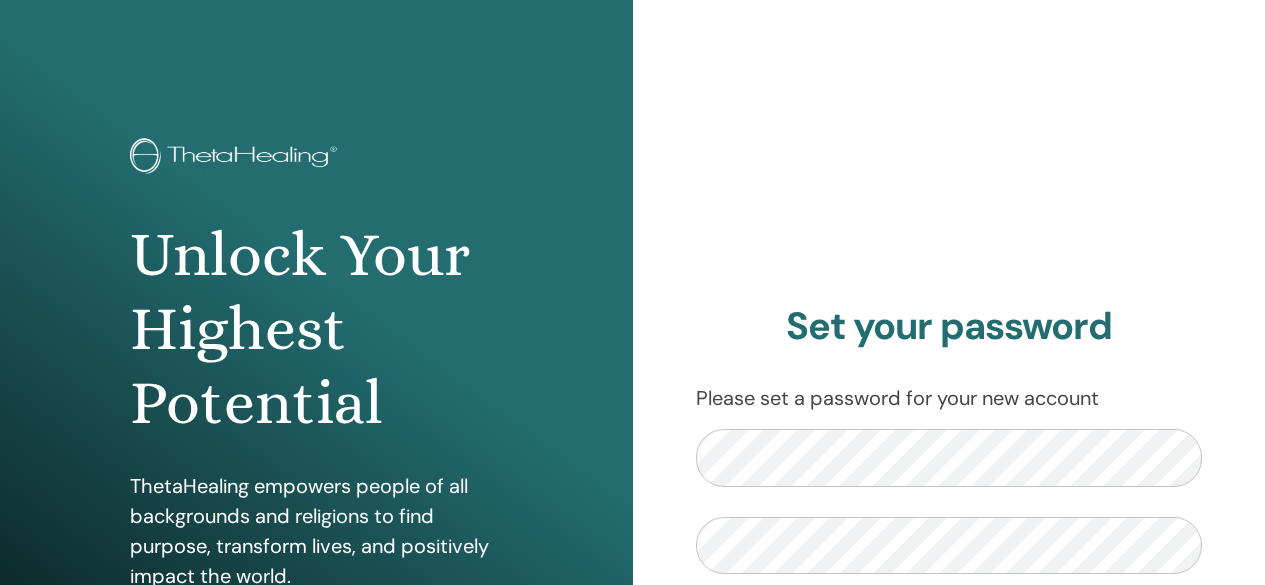 scroll, scrollTop: 0, scrollLeft: 0, axis: both 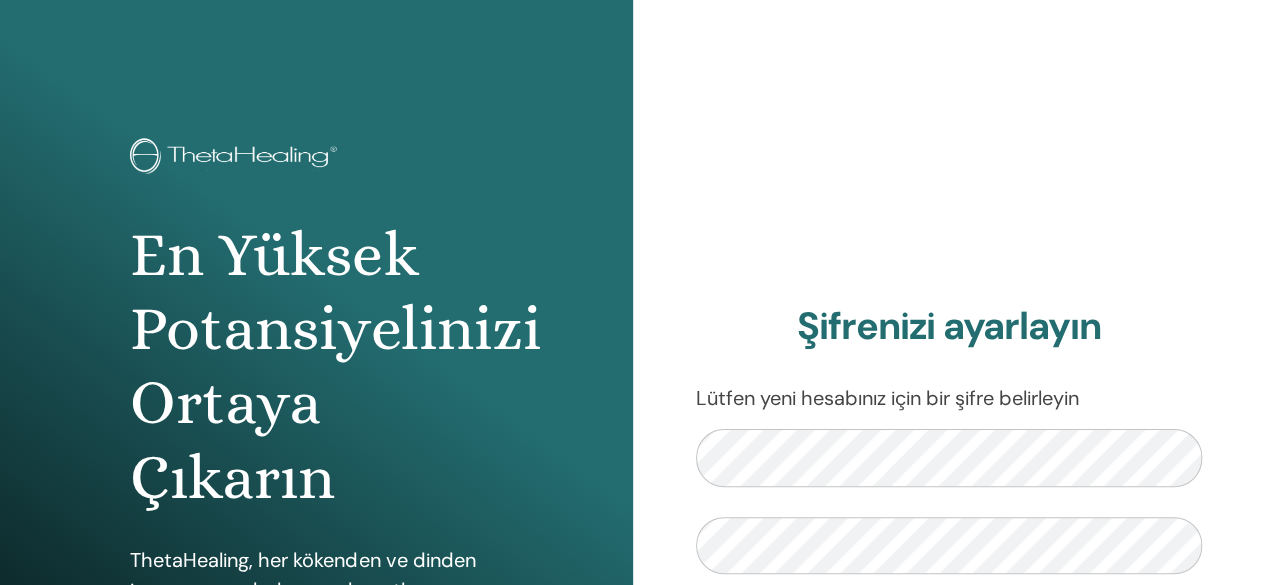 click on "Şifrenizi ayarlayın
Lütfen yeni hesabınız için bir şifre belirleyin
Şifreyi ayarla" at bounding box center (949, 480) 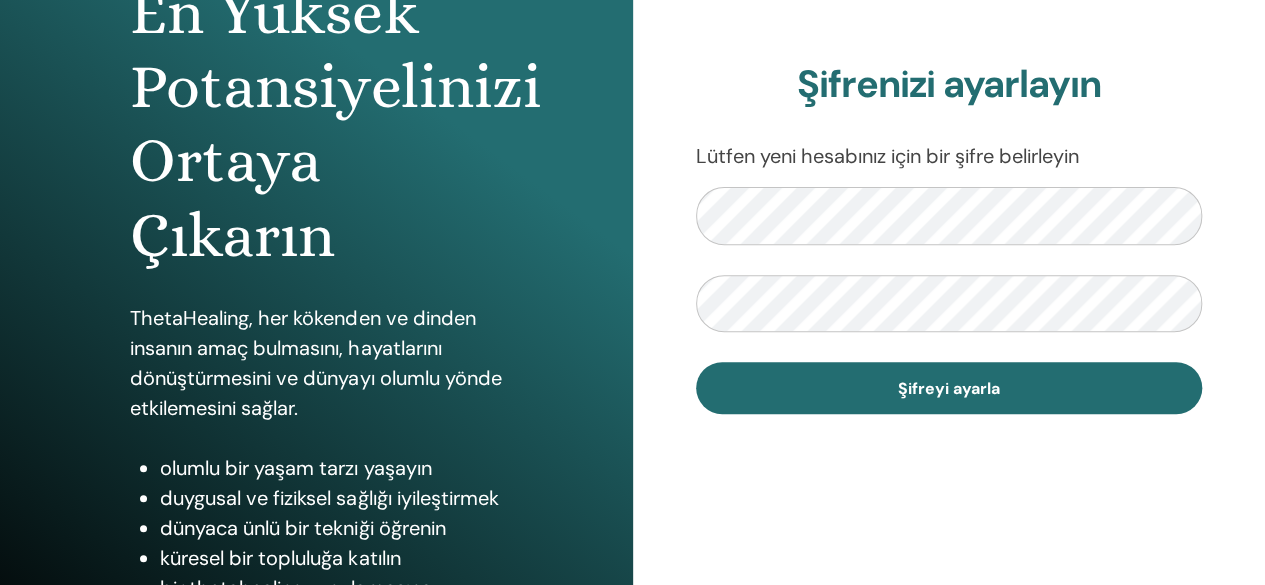 scroll, scrollTop: 244, scrollLeft: 0, axis: vertical 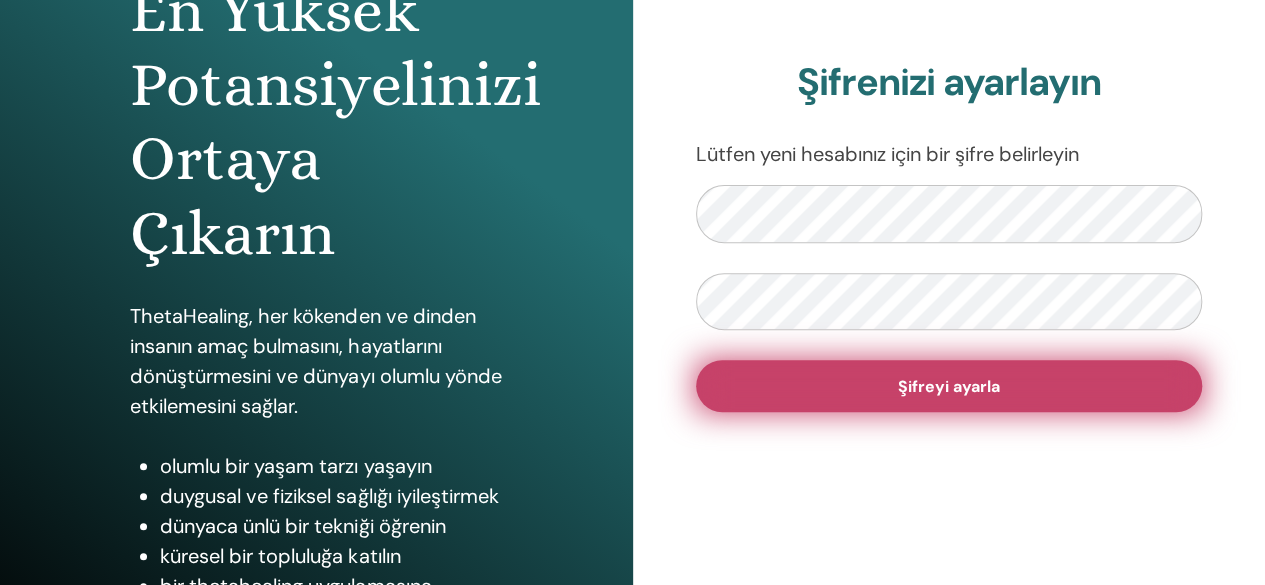 click on "Şifreyi ayarla" at bounding box center [949, 386] 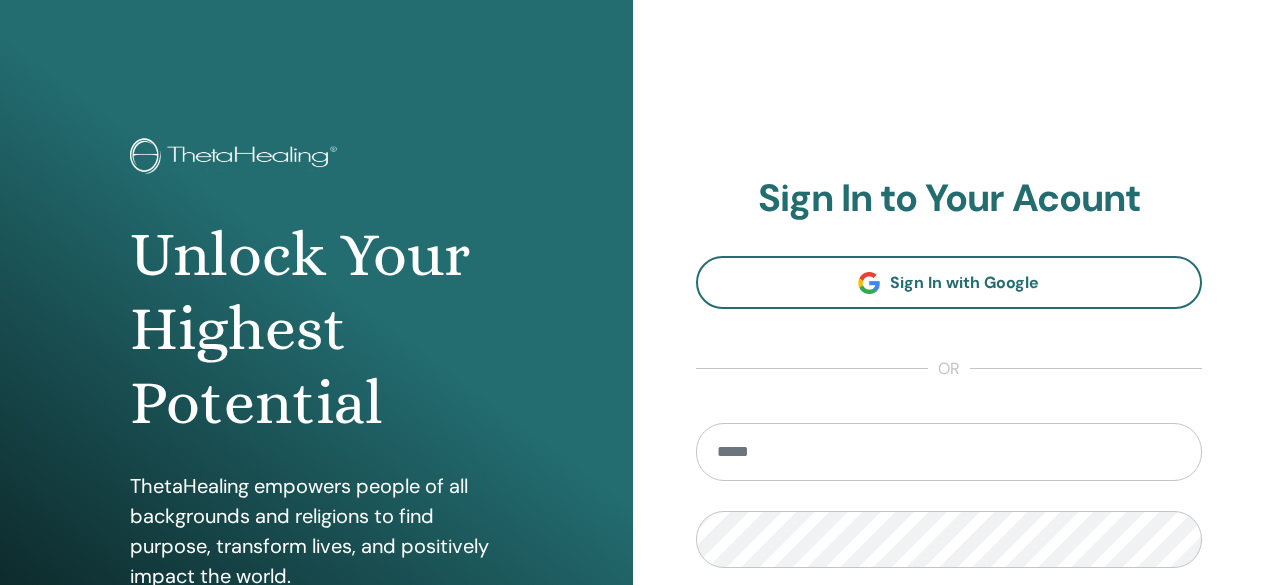 scroll, scrollTop: 0, scrollLeft: 0, axis: both 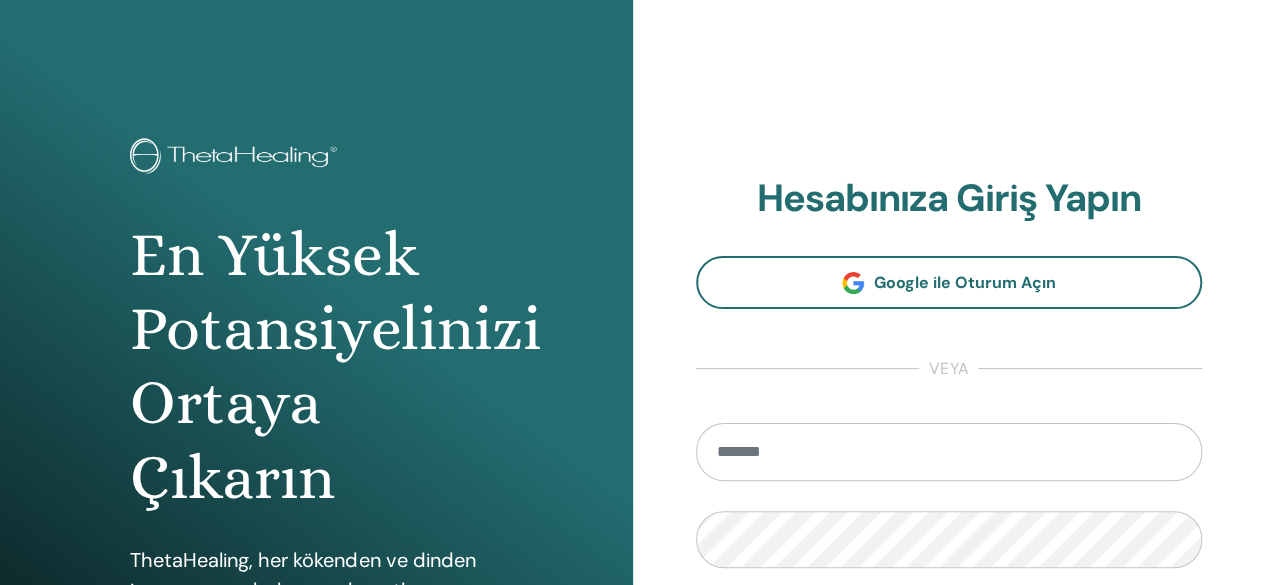 click on "**********" at bounding box center (949, 480) 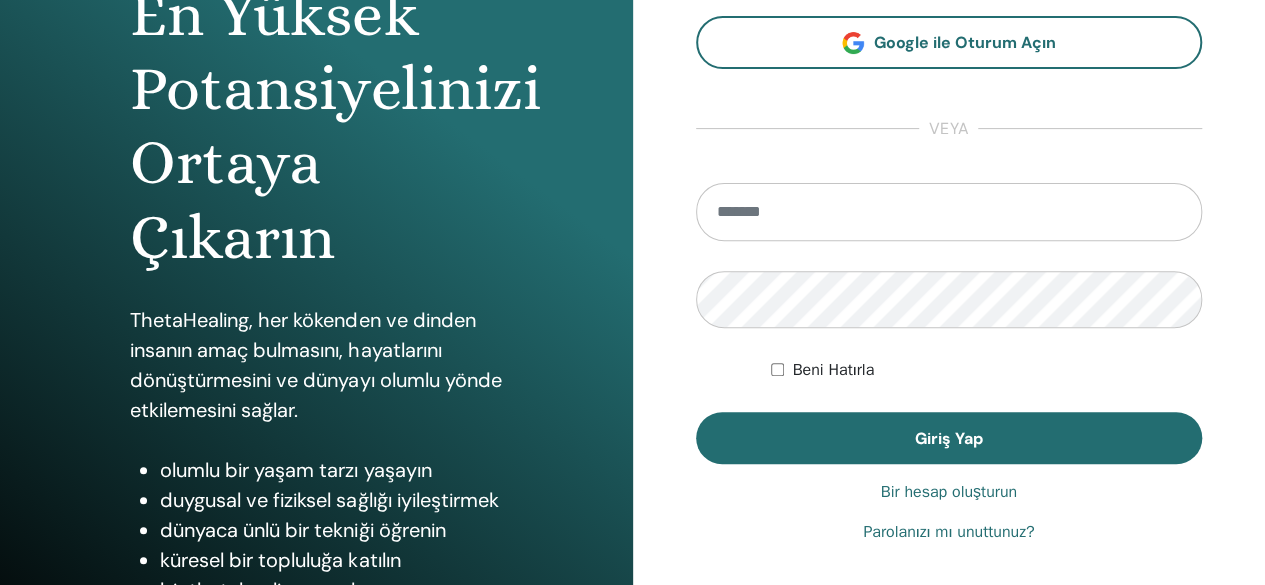 scroll, scrollTop: 240, scrollLeft: 0, axis: vertical 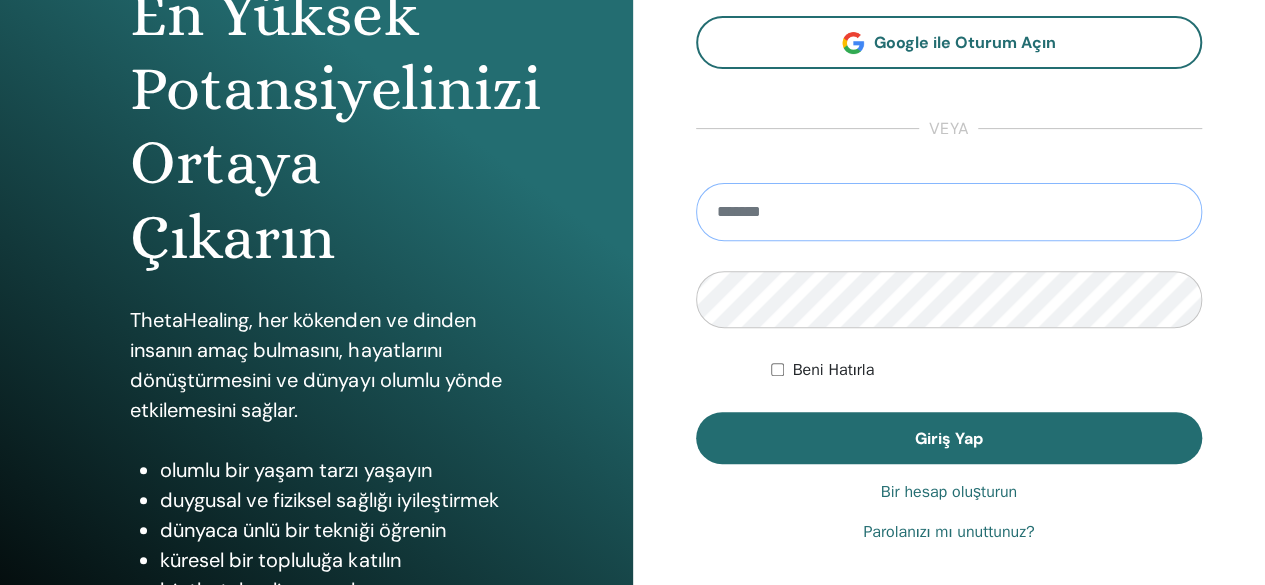 click at bounding box center [949, 212] 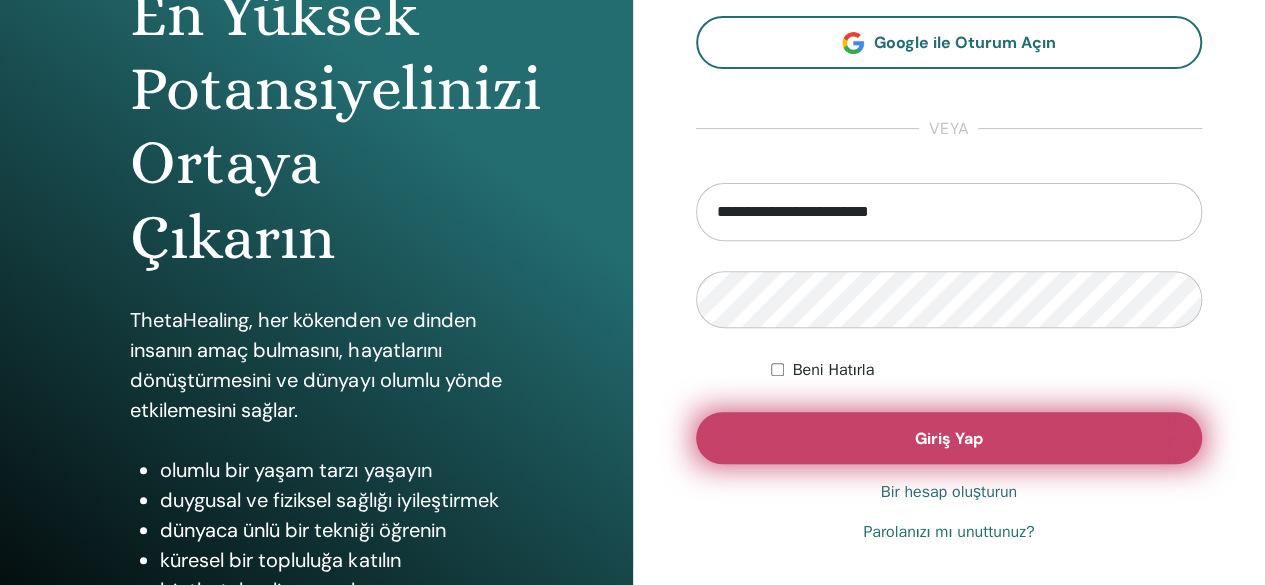 click on "Giriş Yap" at bounding box center [949, 438] 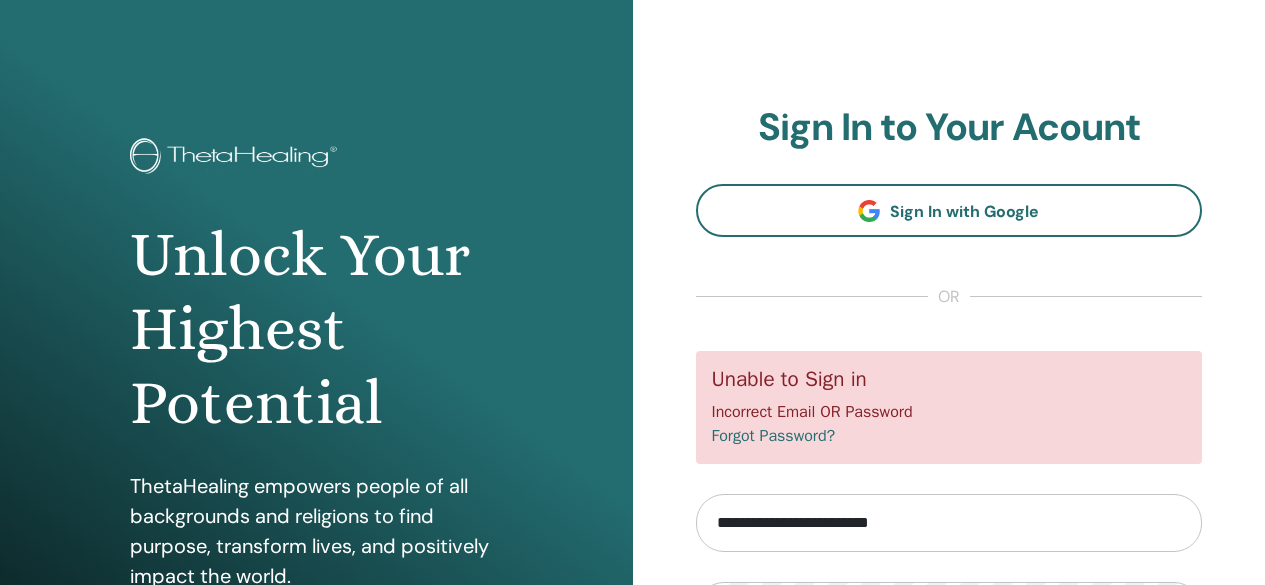scroll, scrollTop: 0, scrollLeft: 0, axis: both 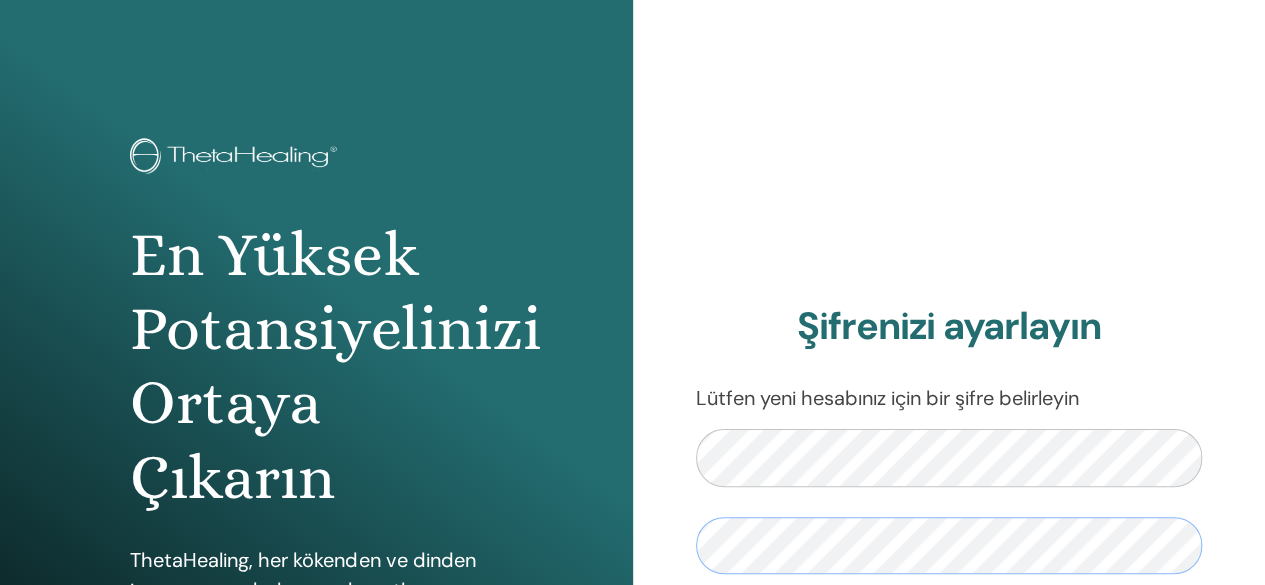 click on "Şifreyi ayarla" at bounding box center (949, 542) 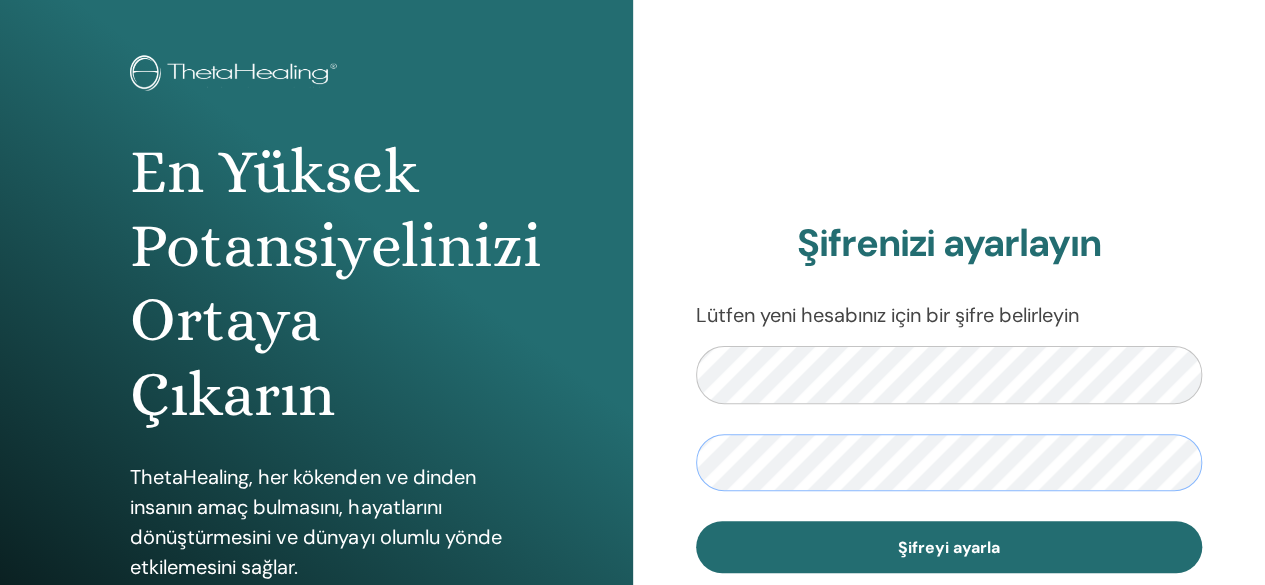 scroll, scrollTop: 89, scrollLeft: 0, axis: vertical 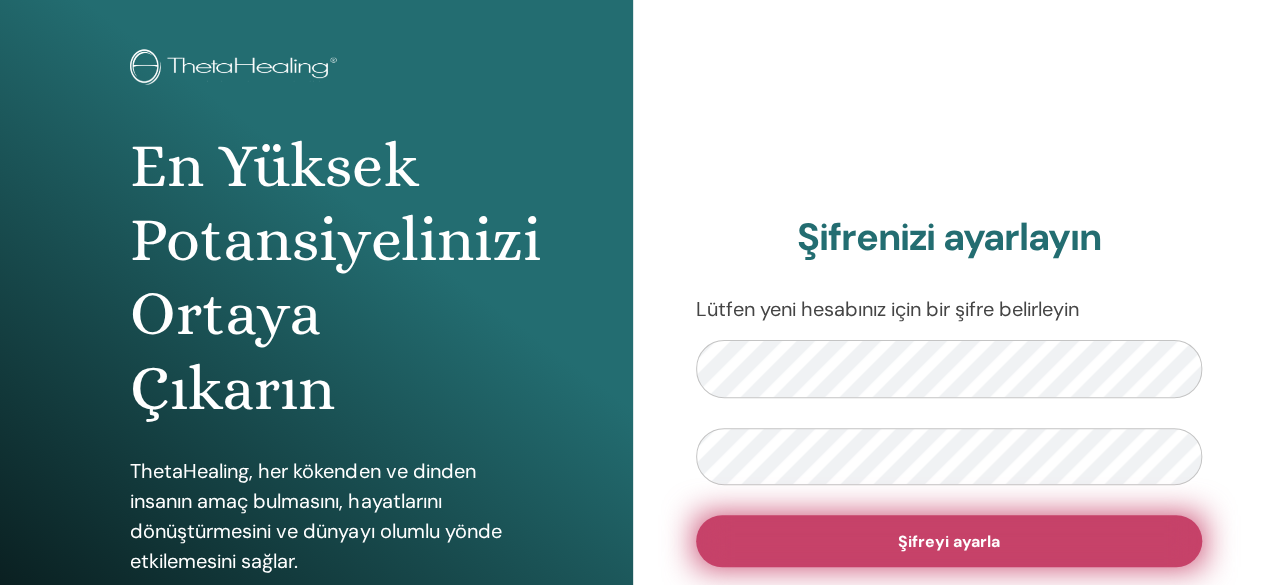 click on "Şifreyi ayarla" at bounding box center (949, 541) 